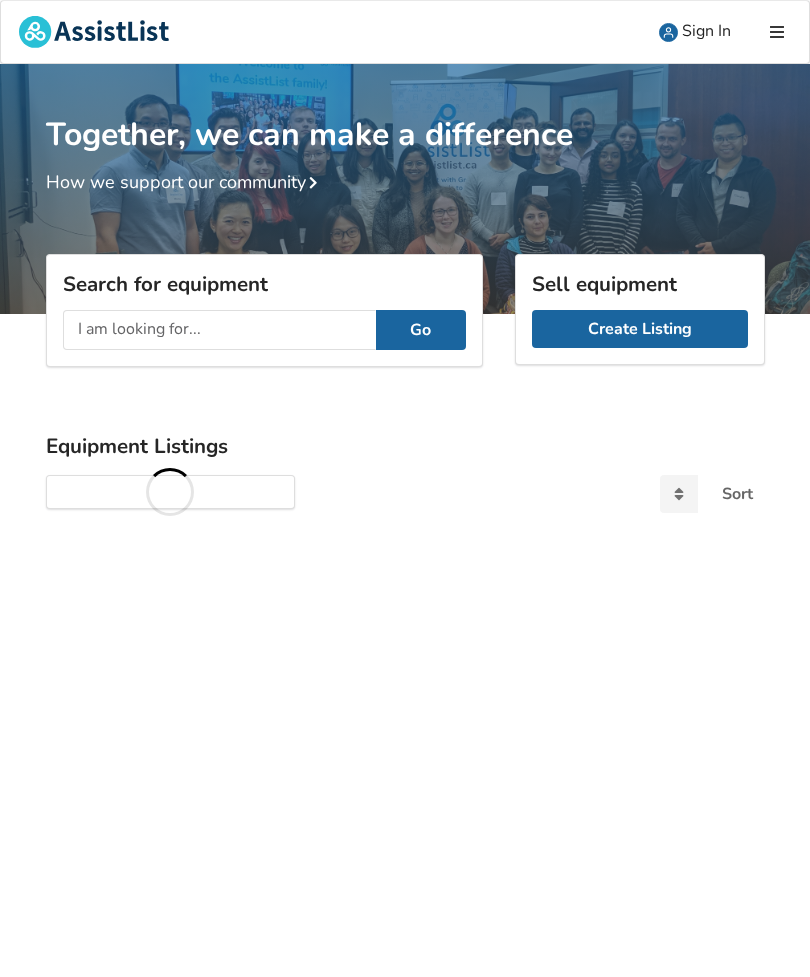 scroll, scrollTop: 0, scrollLeft: 0, axis: both 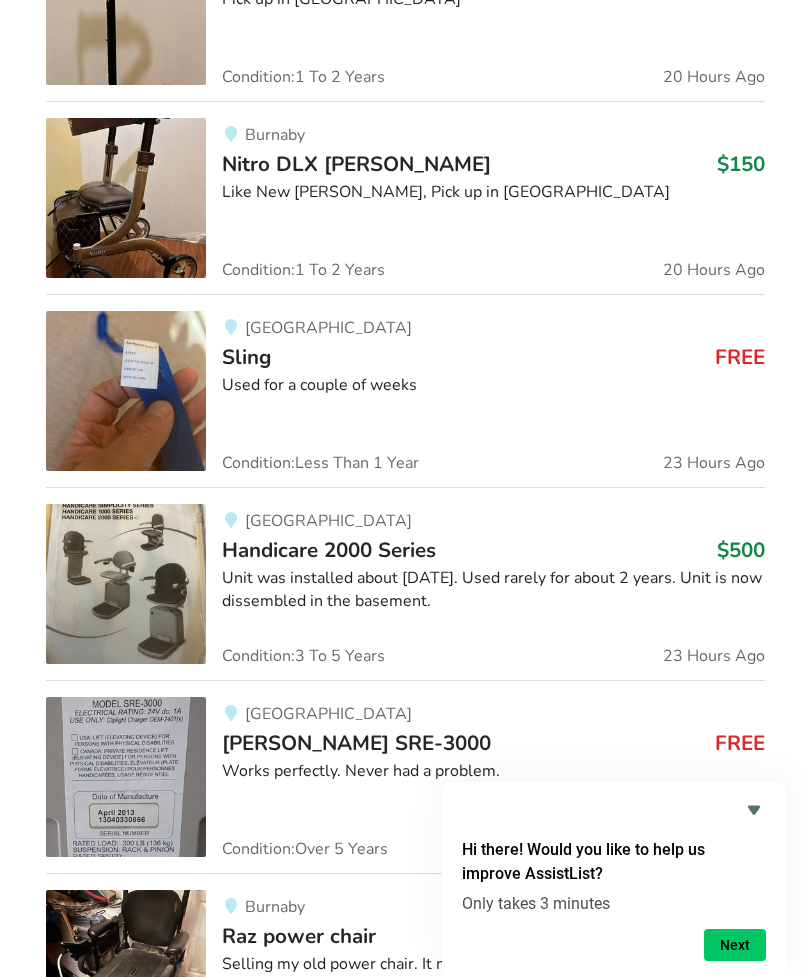 click 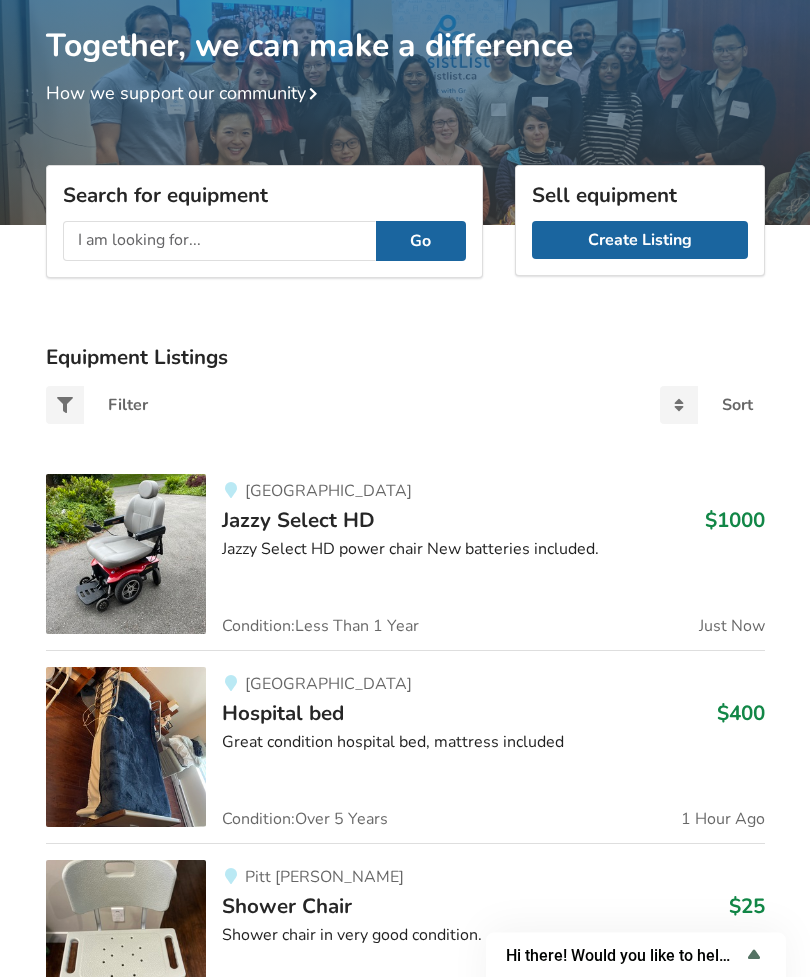 scroll, scrollTop: 0, scrollLeft: 0, axis: both 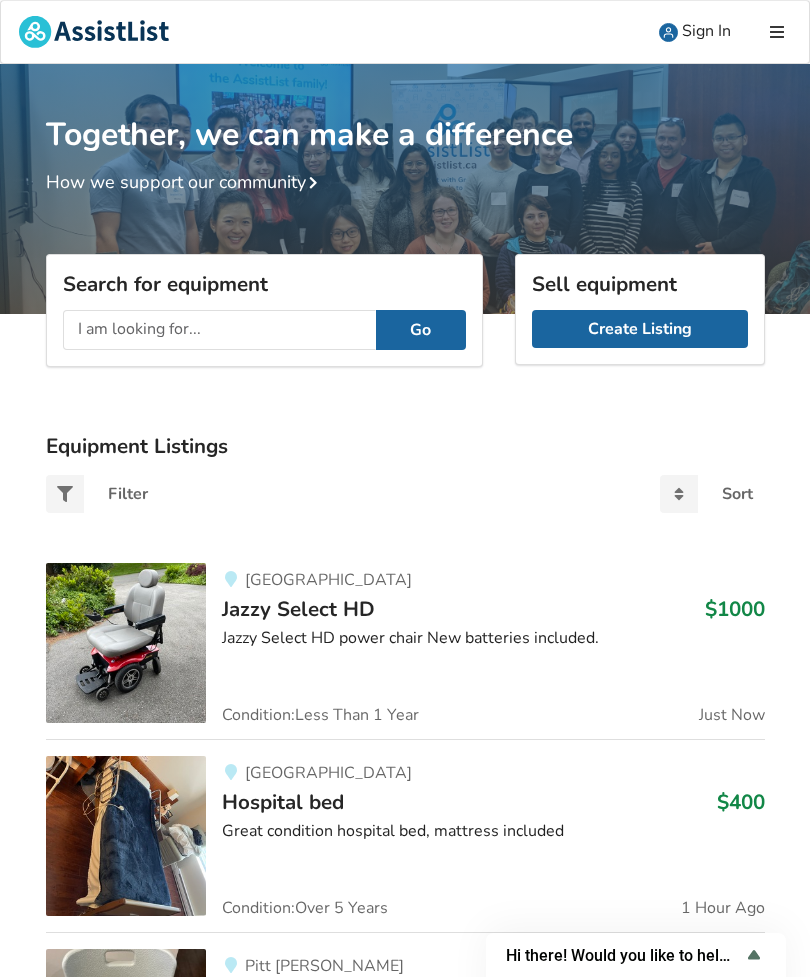 click on "Create Listing" at bounding box center (640, 329) 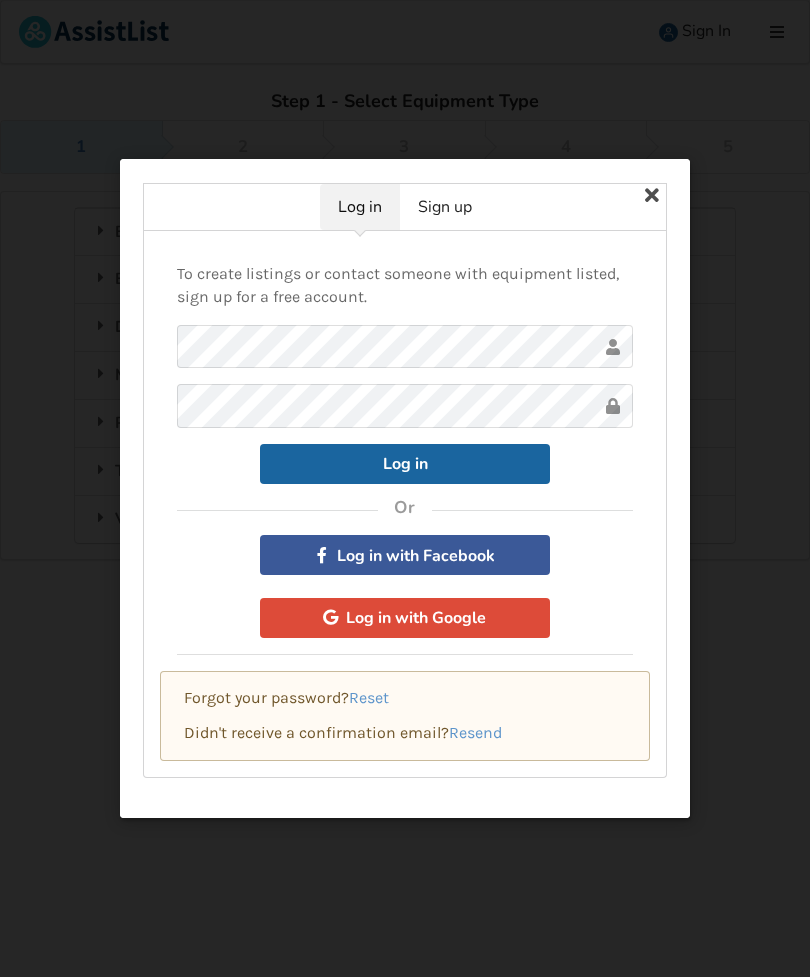 click on "Log in Sign up To create listings or contact someone with equipment listed, sign up for a free account. Log in Or Log in with Facebook Log in with Google Forgot your password?  Reset Didn't receive a confirmation email?  [GEOGRAPHIC_DATA]" at bounding box center [405, 480] 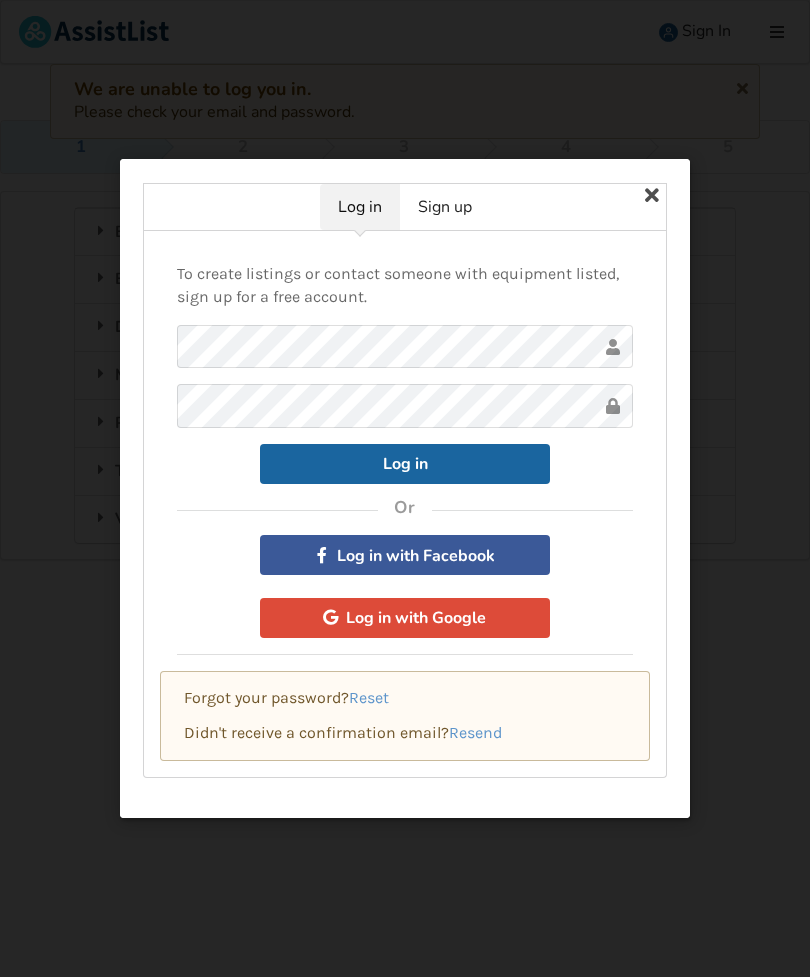 click on "Log in" at bounding box center (405, 464) 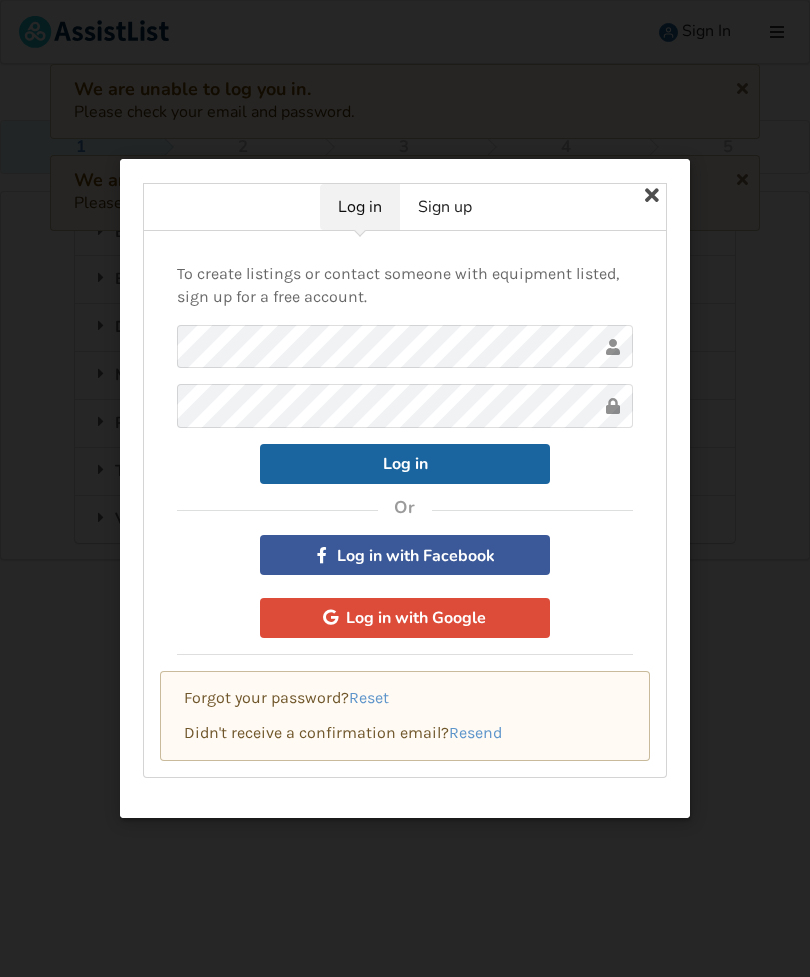 click on "Sign up" at bounding box center (445, 207) 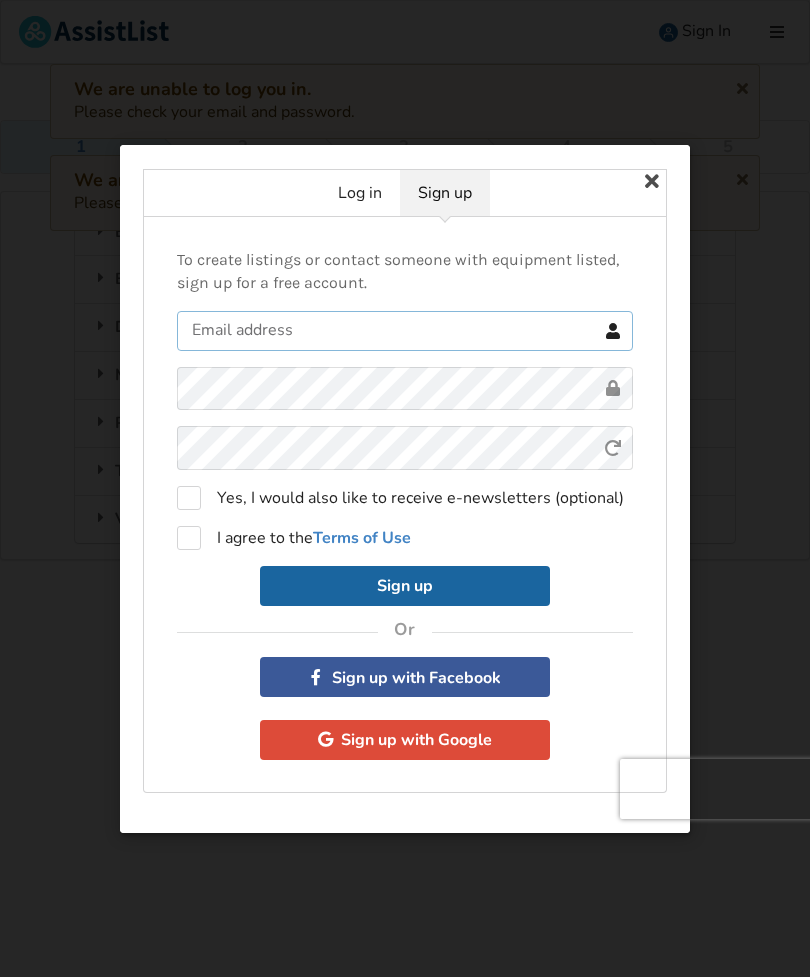 click at bounding box center [405, 330] 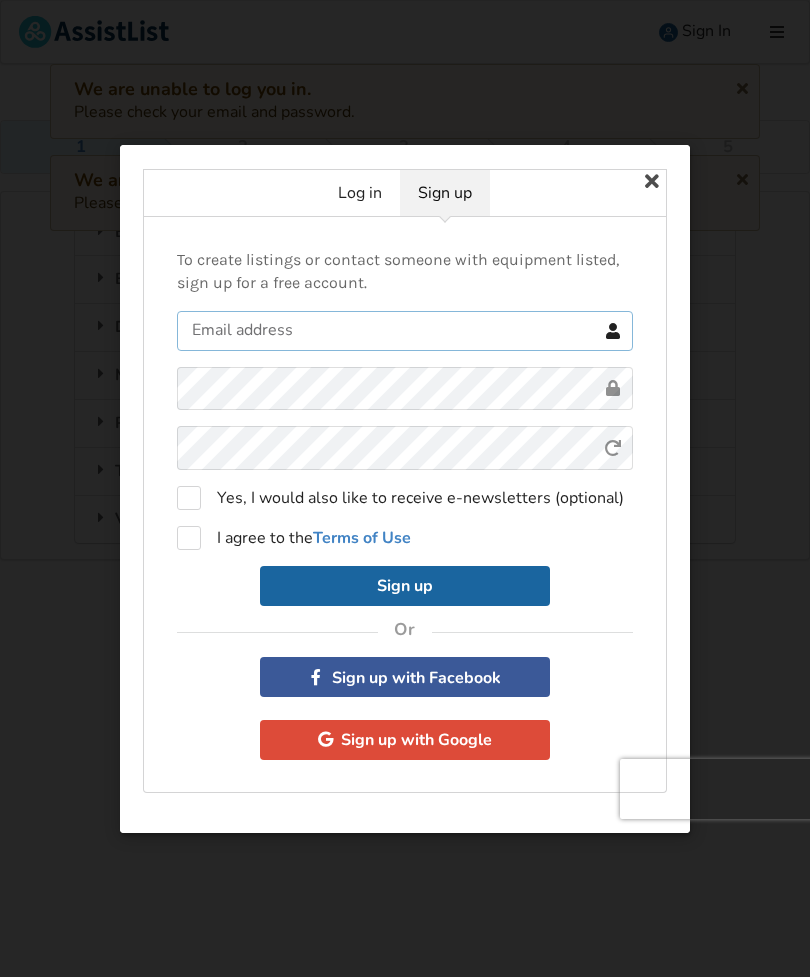 type on "[EMAIL_ADDRESS][DOMAIN_NAME]" 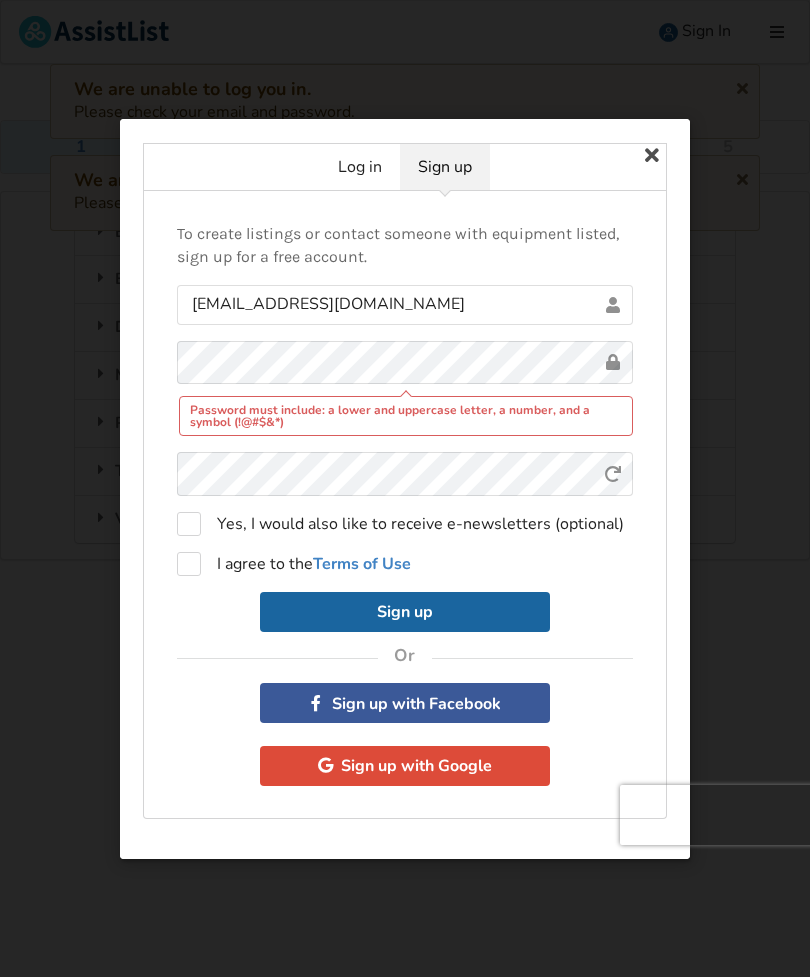 click on "Log in Sign up To create listings or contact someone with equipment listed, sign up for a free account. [EMAIL_ADDRESS][DOMAIN_NAME] Password must include: a lower and uppercase letter, a number, and a symbol (!@#$&*) Yes, I would also like to receive e-newsletters (optional) I agree to the  Terms of Use Sign up Or Sign up with Facebook Sign up with Google" at bounding box center (405, 488) 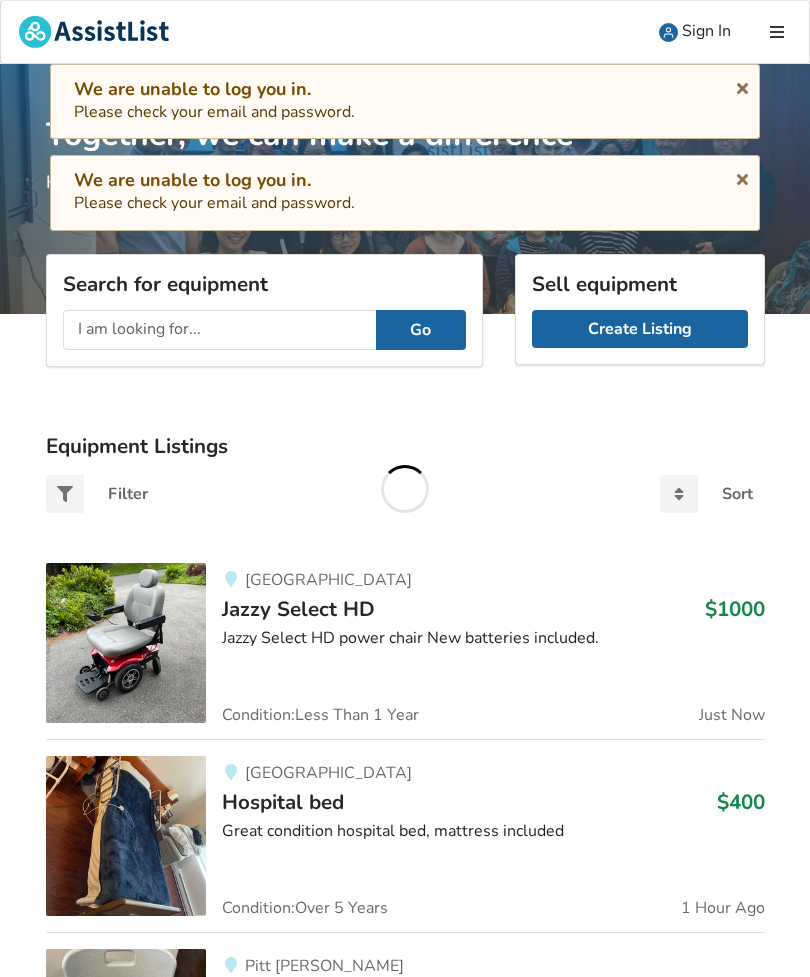 click on "Surrey Jazzy Select HD $1000 Jazzy Select HD power chair
New batteries included.  Condition:  Less Than 1 Year Just Now" at bounding box center (405, 651) 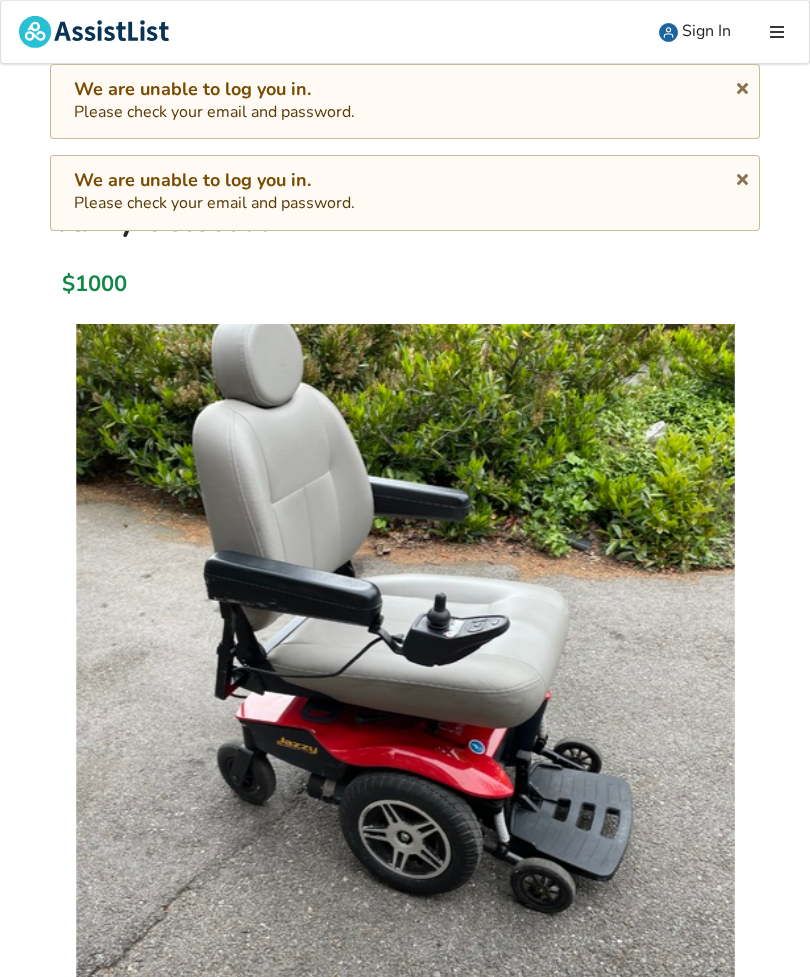 click at bounding box center (742, 176) 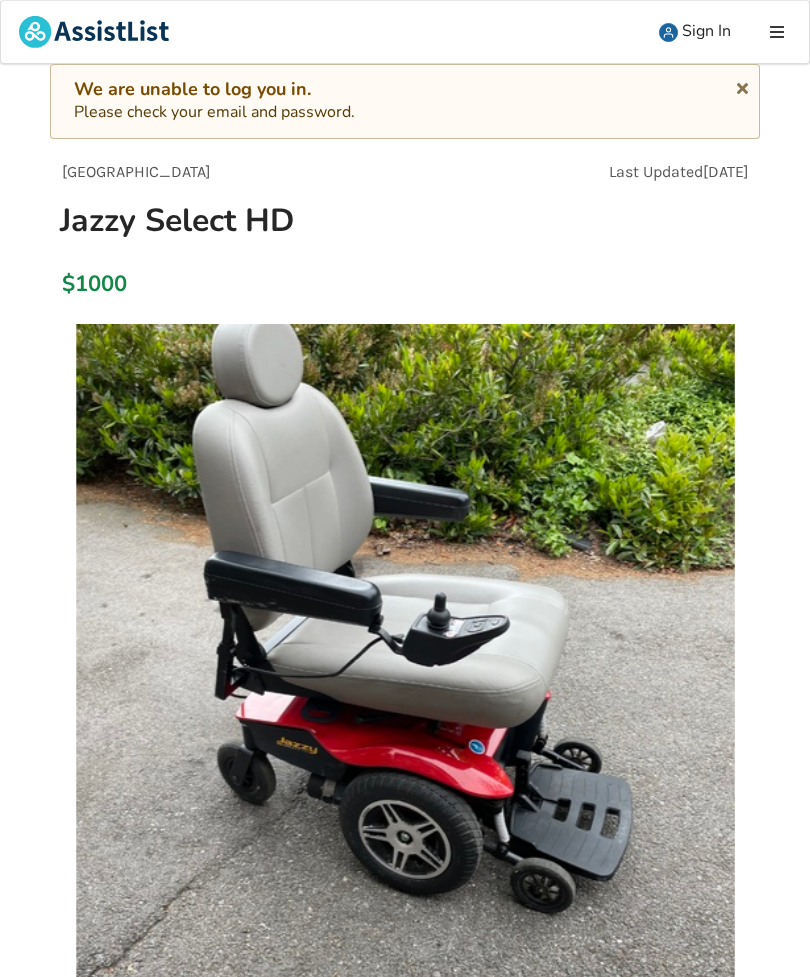 click at bounding box center (742, 85) 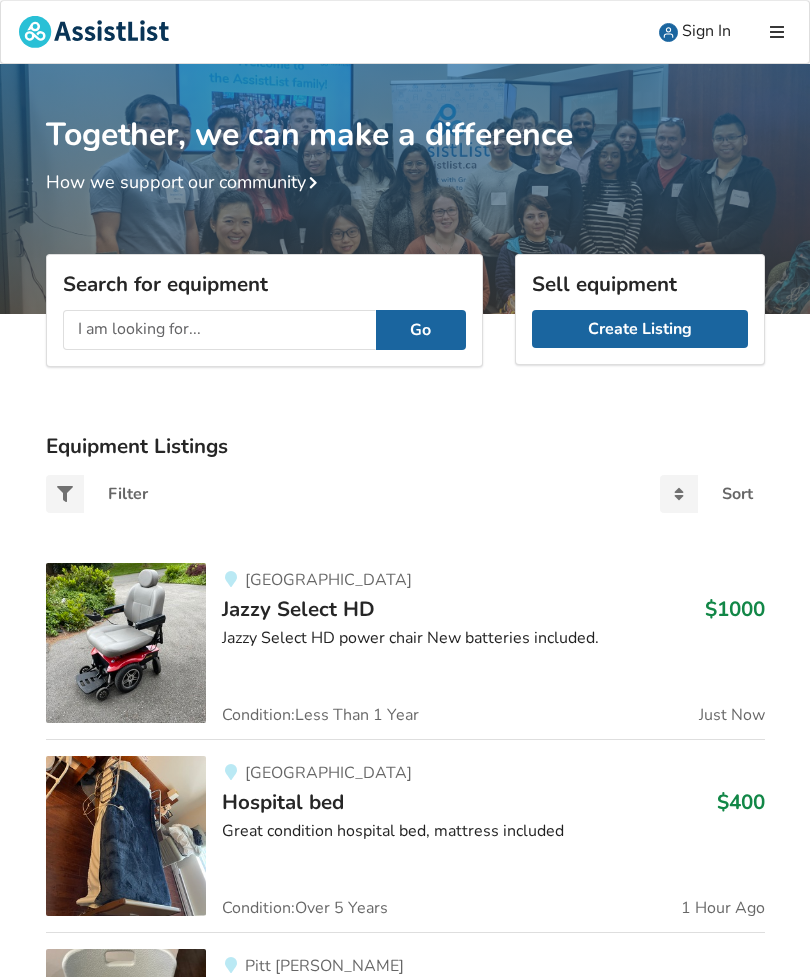 click on "Sign In" at bounding box center [706, 31] 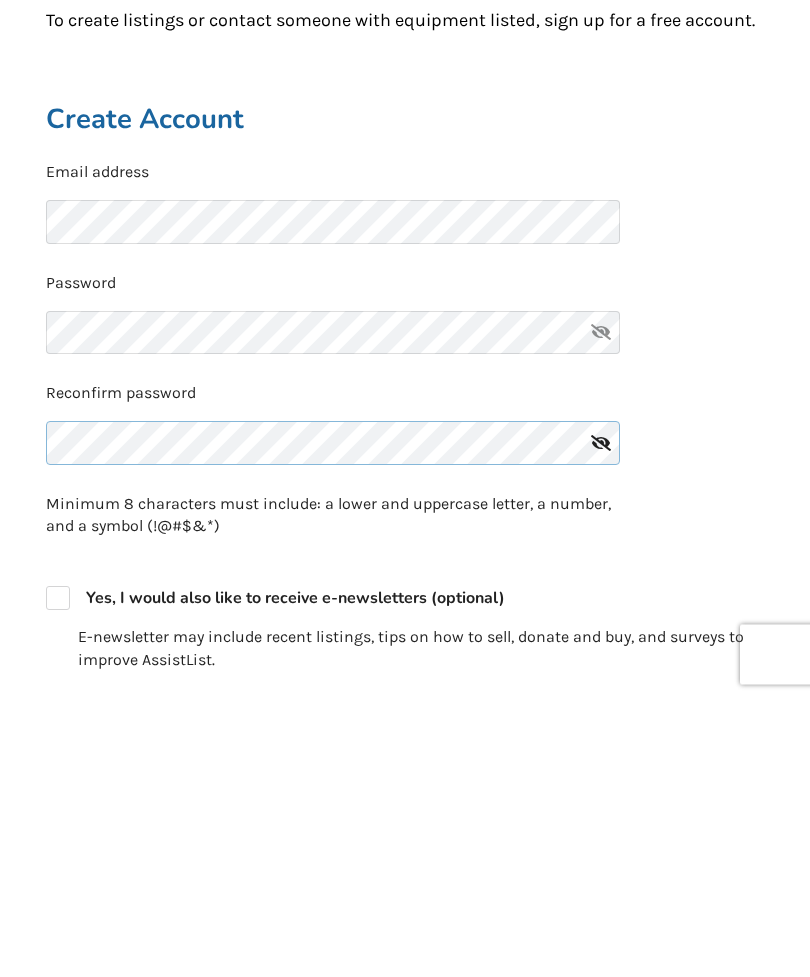 scroll, scrollTop: 293, scrollLeft: 0, axis: vertical 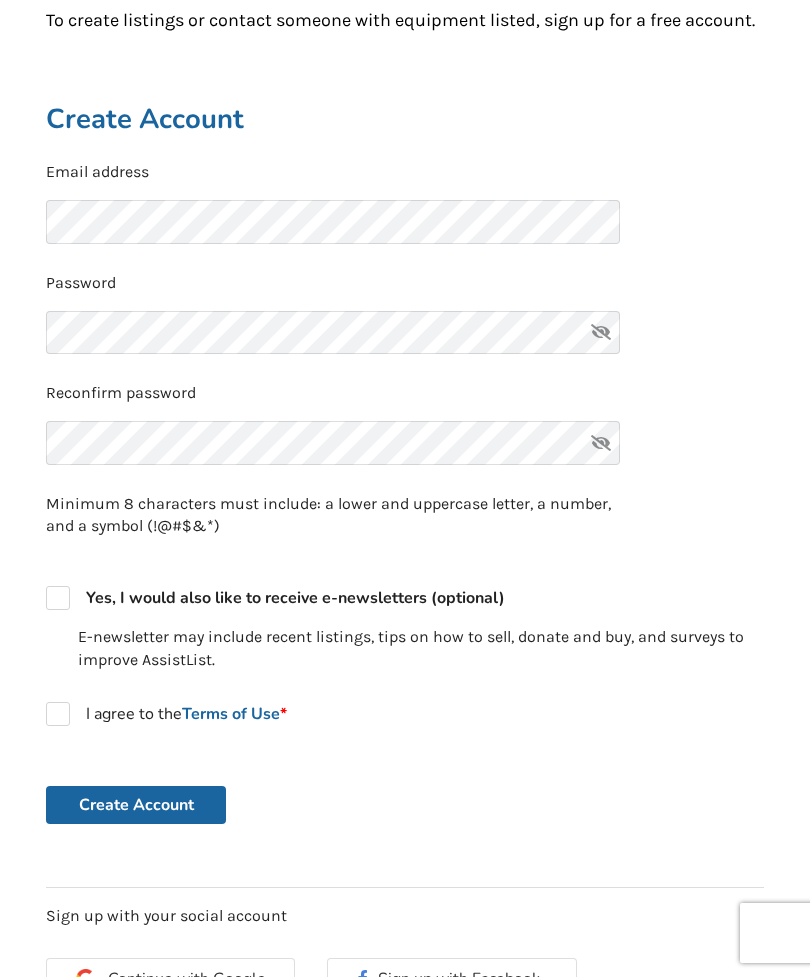 click at bounding box center (601, 443) 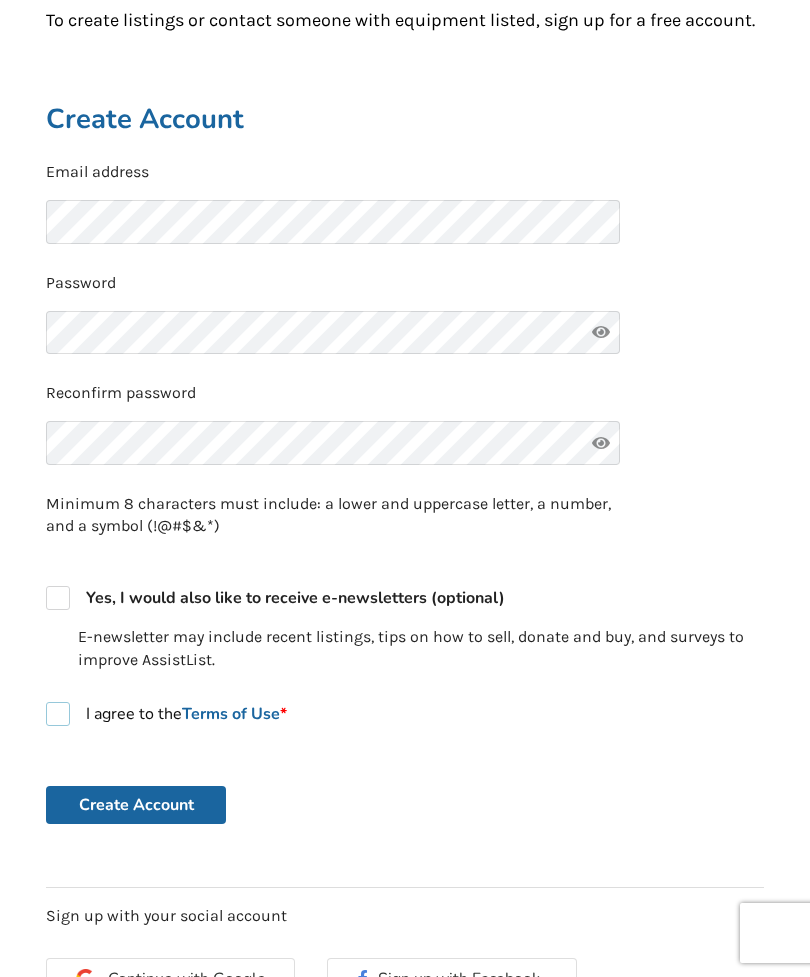 click on "I agree to the  Terms of Use  *" at bounding box center [166, 714] 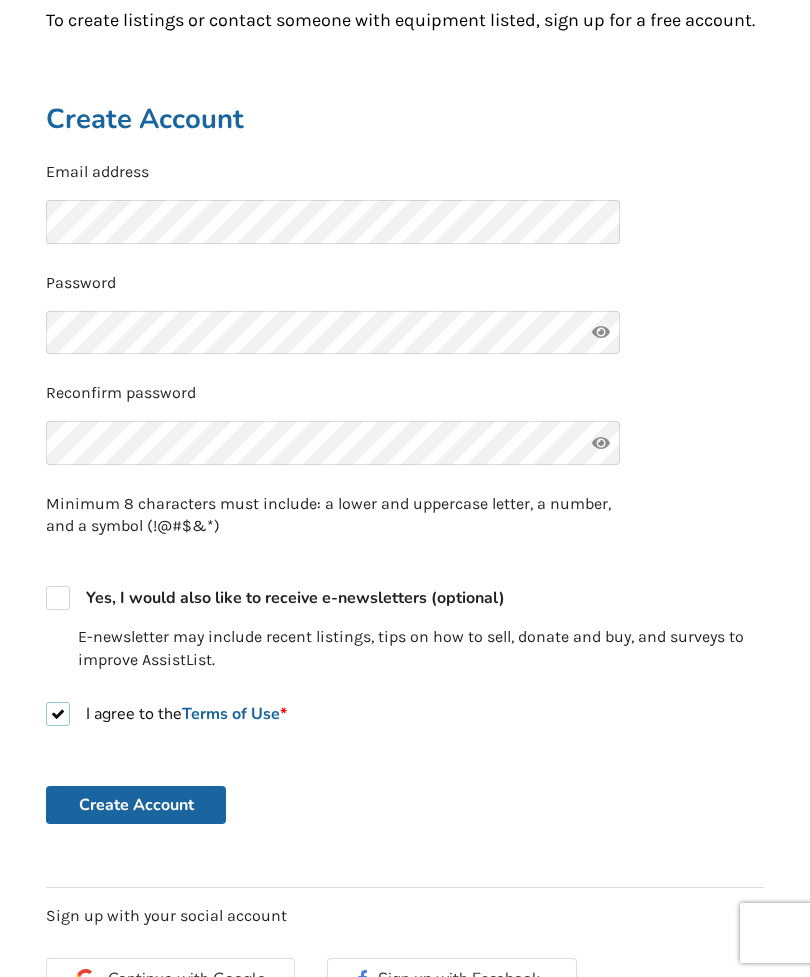 checkbox on "true" 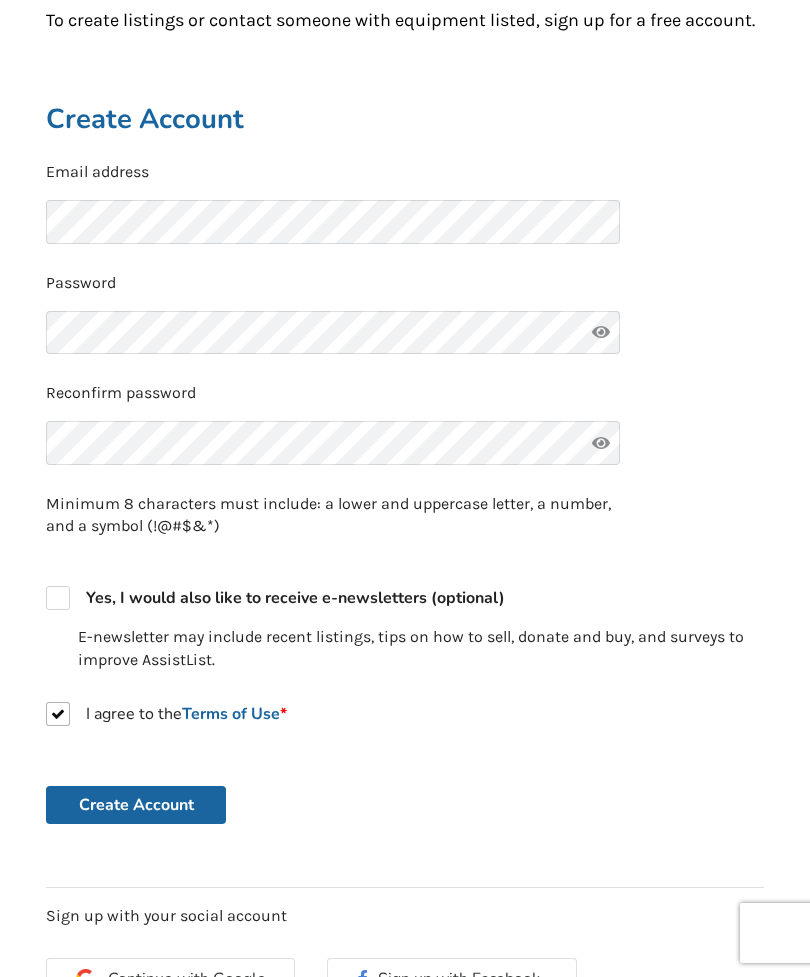 click on "Create Account" at bounding box center (136, 805) 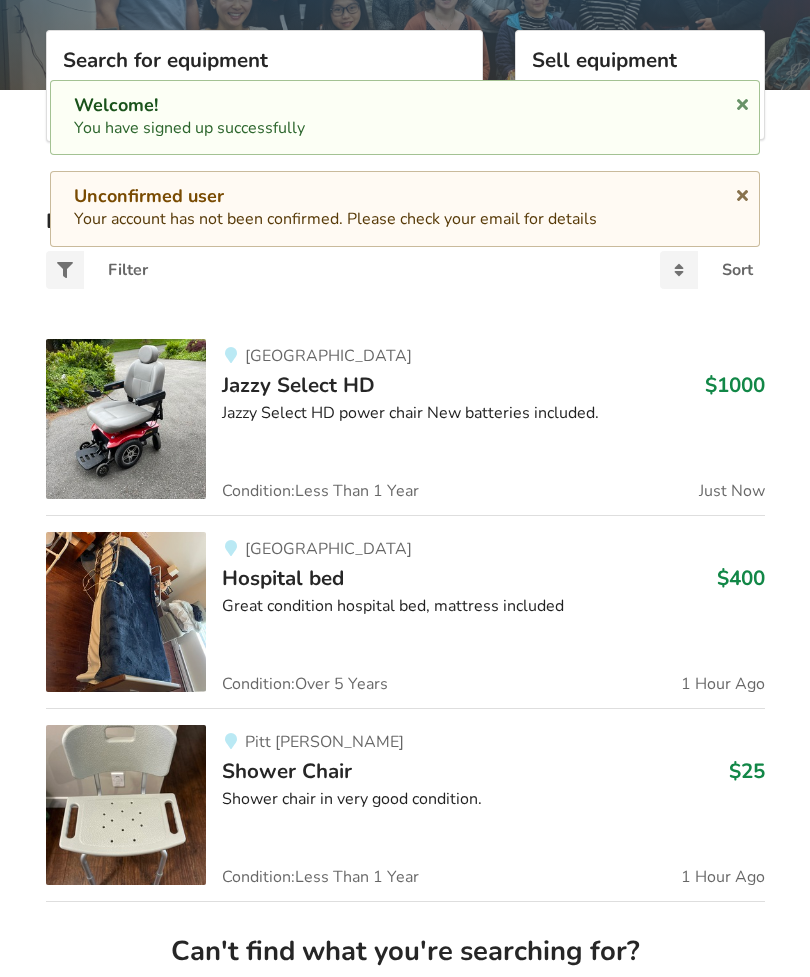 scroll, scrollTop: 0, scrollLeft: 0, axis: both 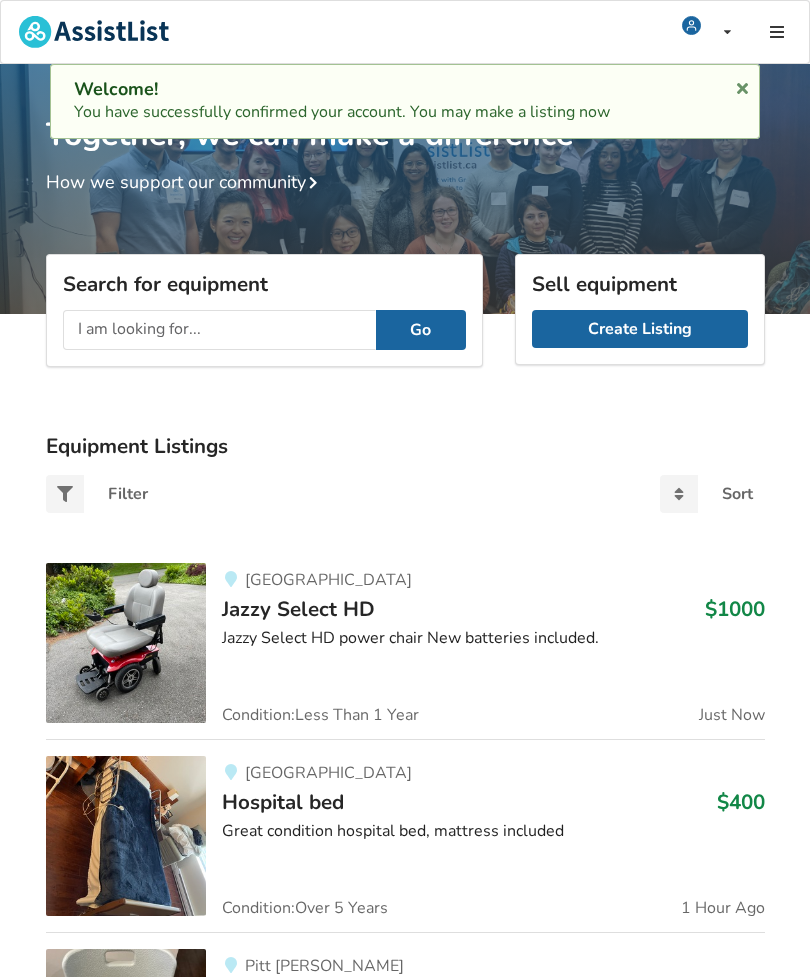 click on "Create Listing" at bounding box center [640, 329] 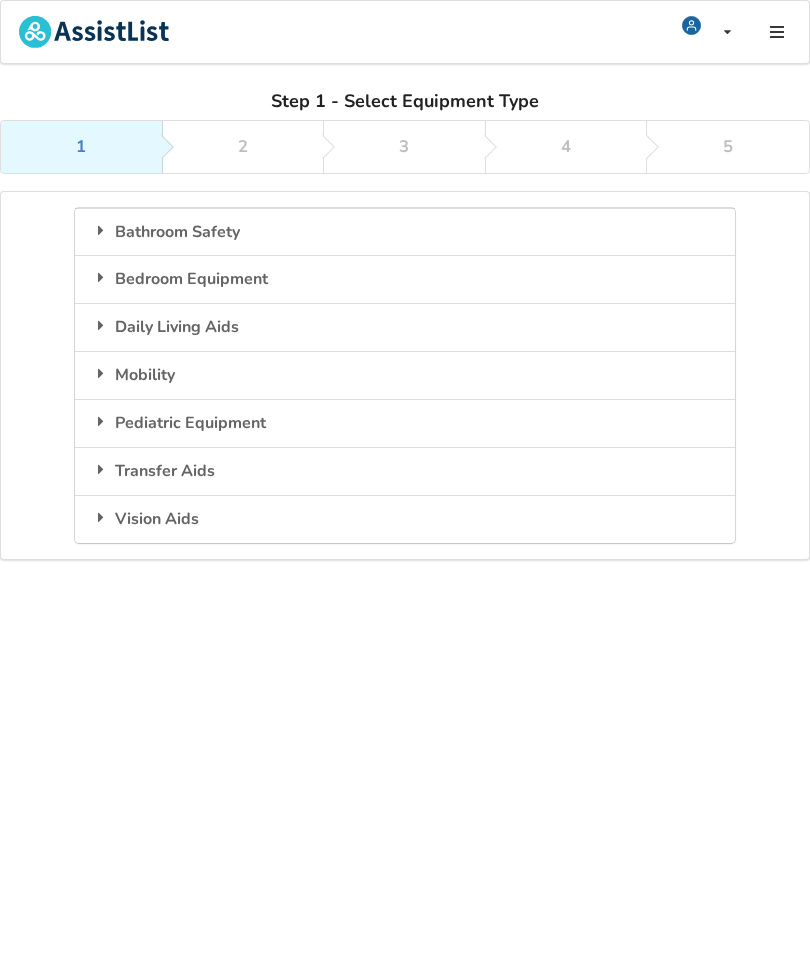 click on "Daily Living Aids" at bounding box center [405, 327] 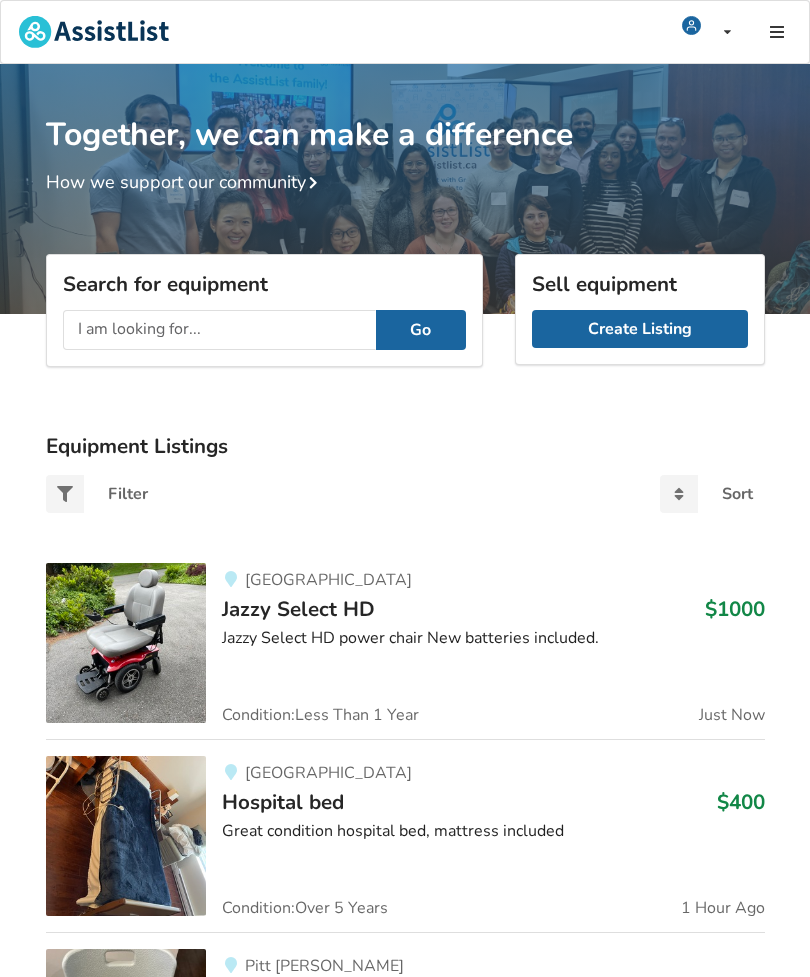 click on "Go" at bounding box center [421, 330] 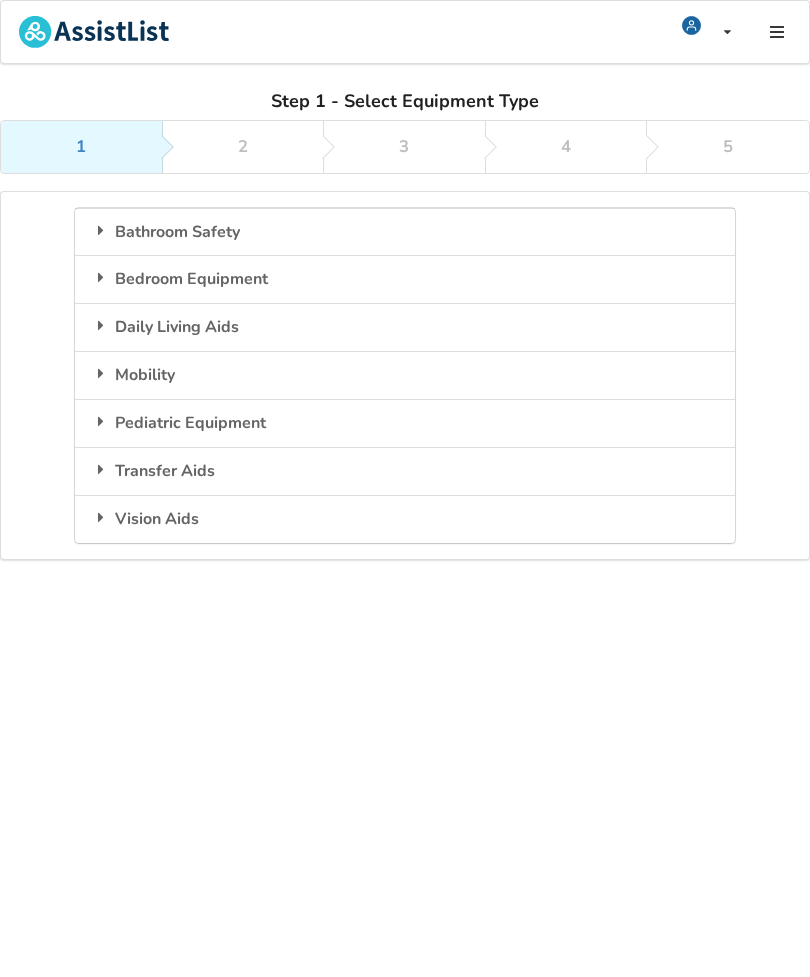 click on "Mobility" at bounding box center [405, 375] 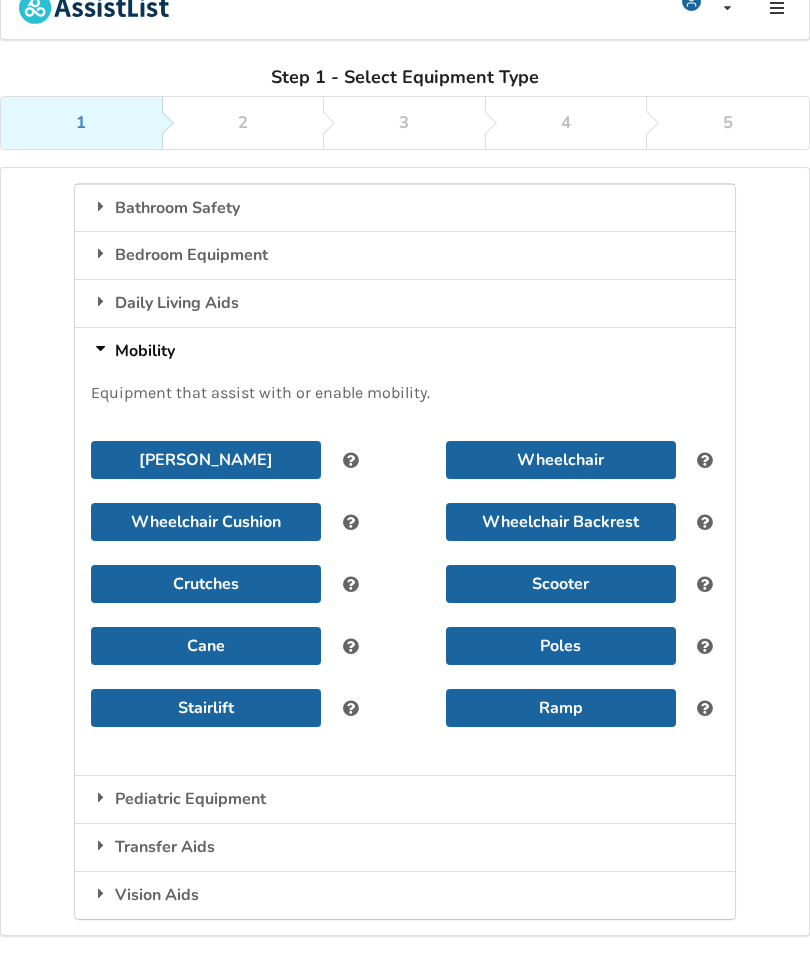 scroll, scrollTop: 0, scrollLeft: 0, axis: both 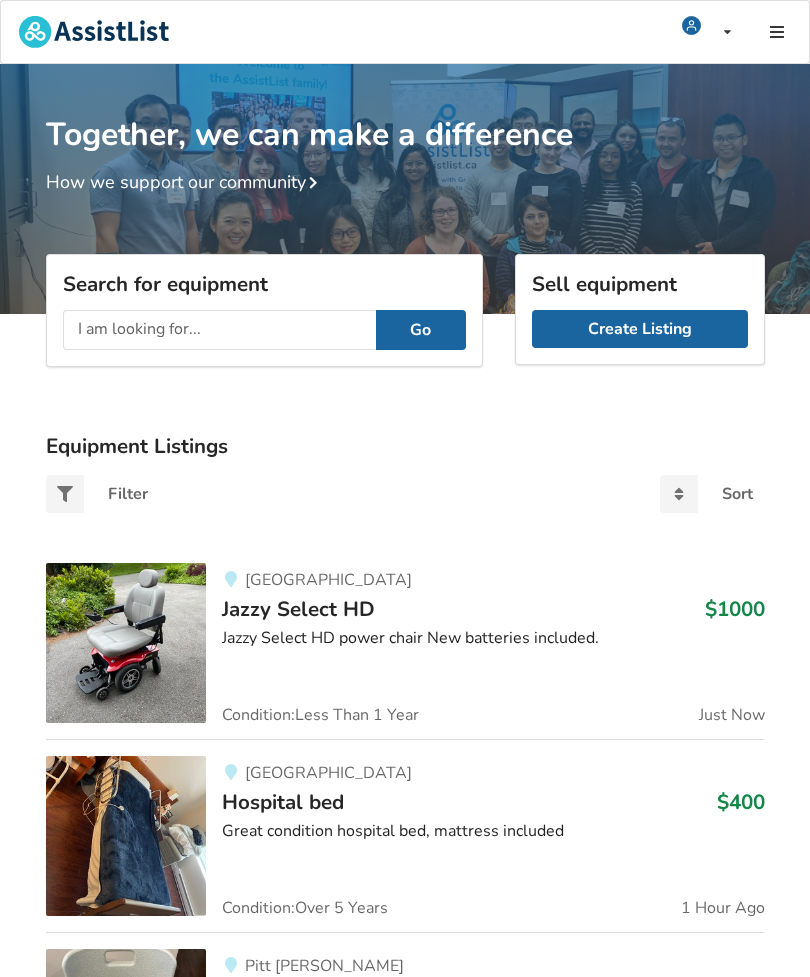 click on "Create Listing" at bounding box center [640, 329] 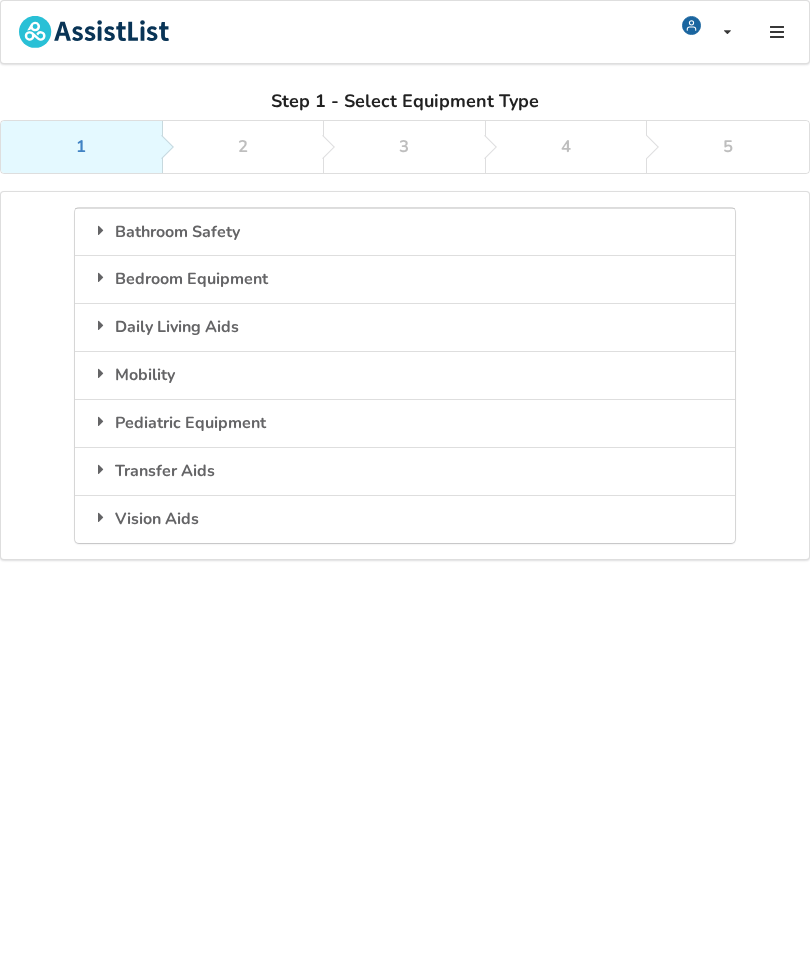 click on "Transfer Aids" at bounding box center (405, 471) 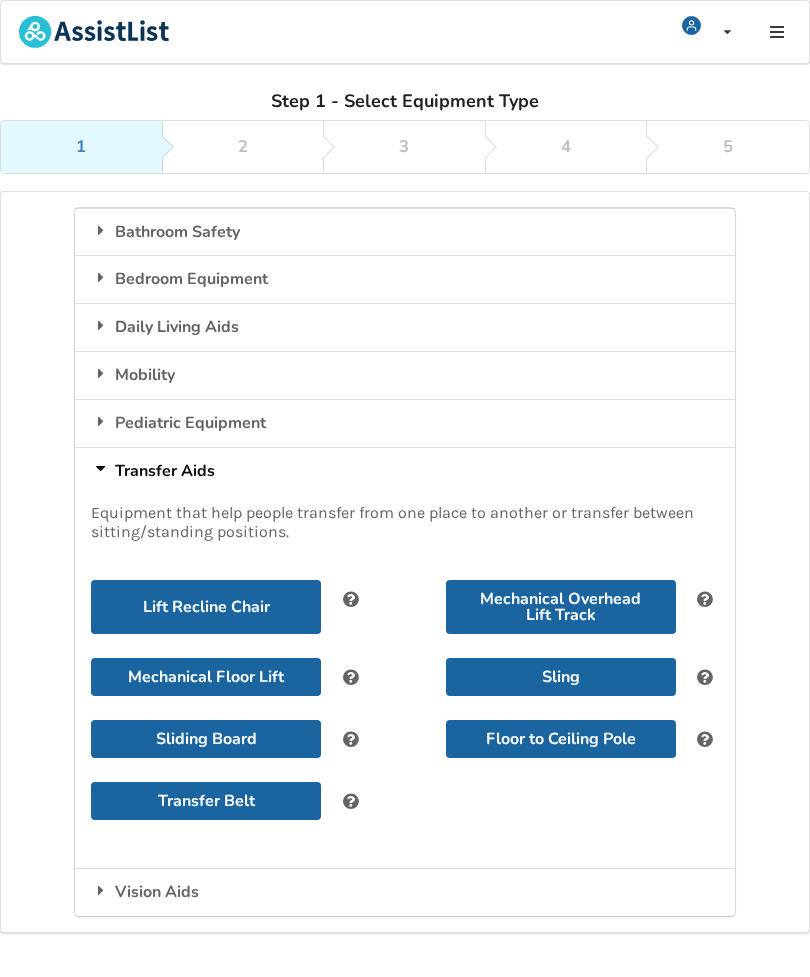click on "Lift Recline Chair" at bounding box center [206, 607] 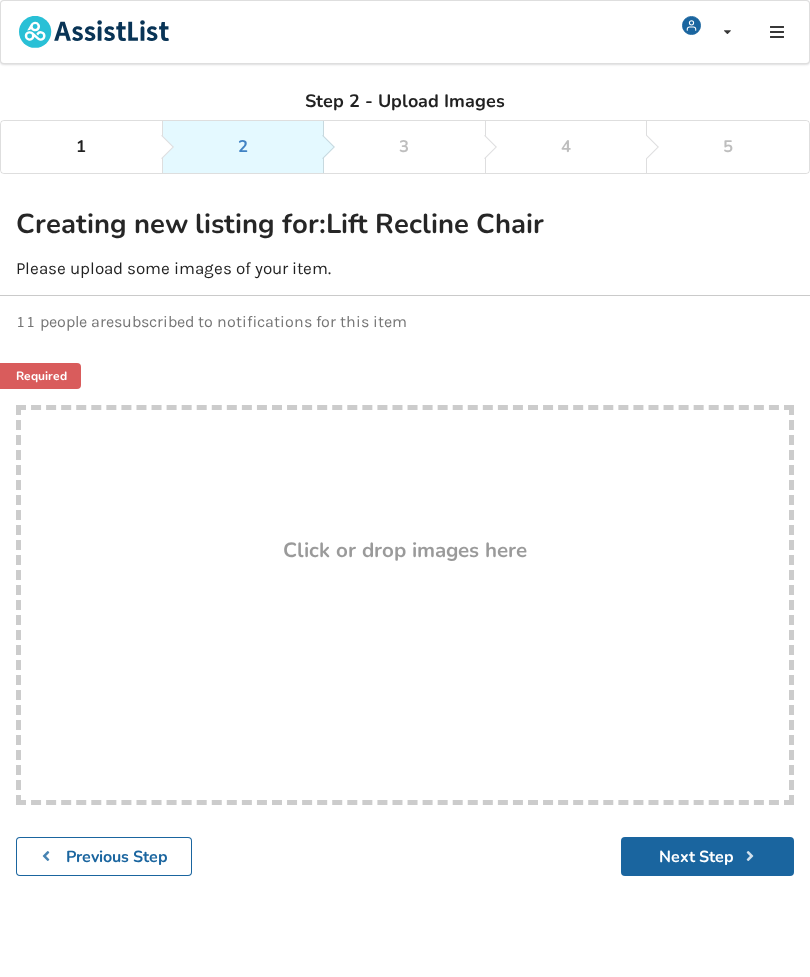 click on "Drop here! Click or drop images here" at bounding box center (405, 605) 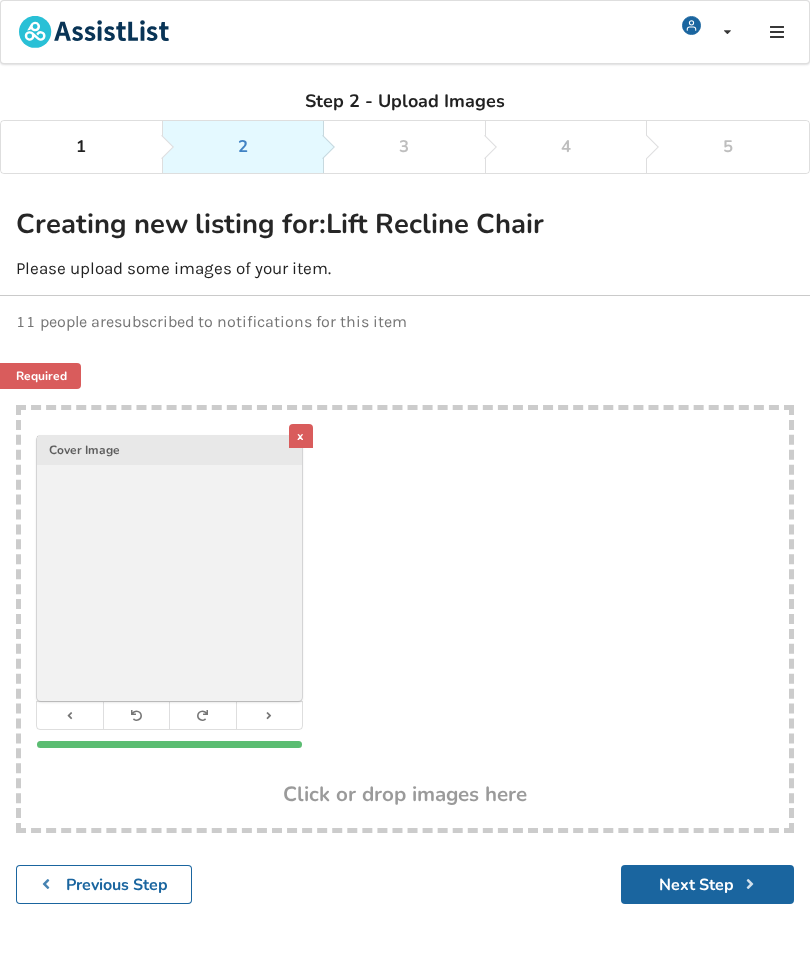 click on "Next Step" at bounding box center (707, 884) 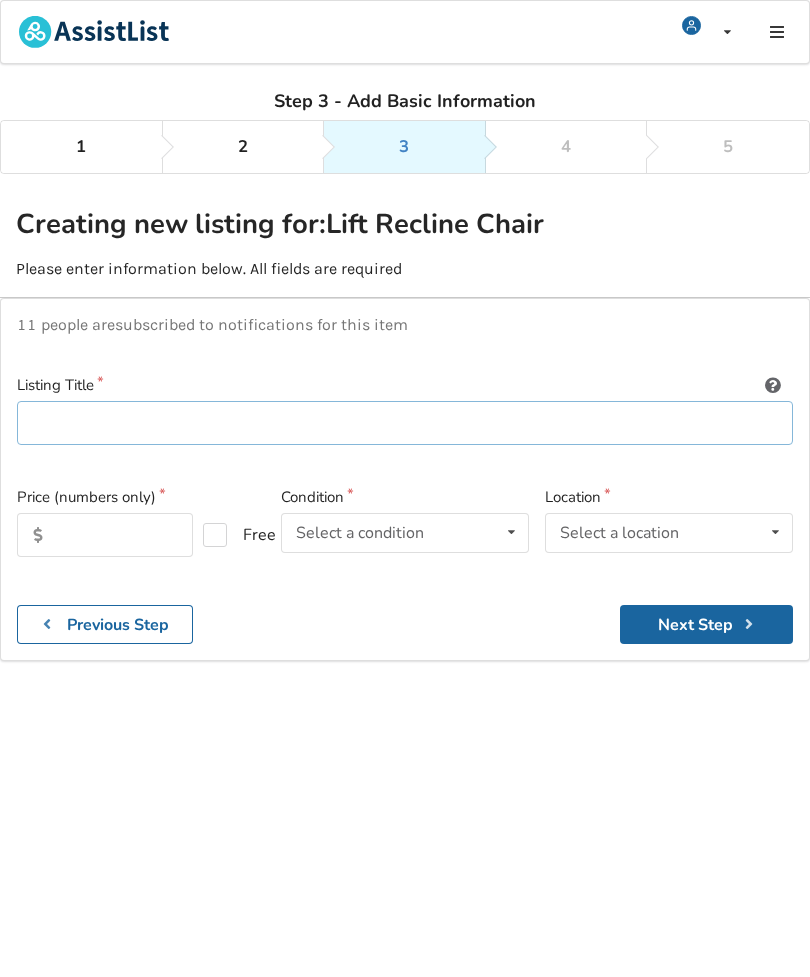 click at bounding box center [405, 423] 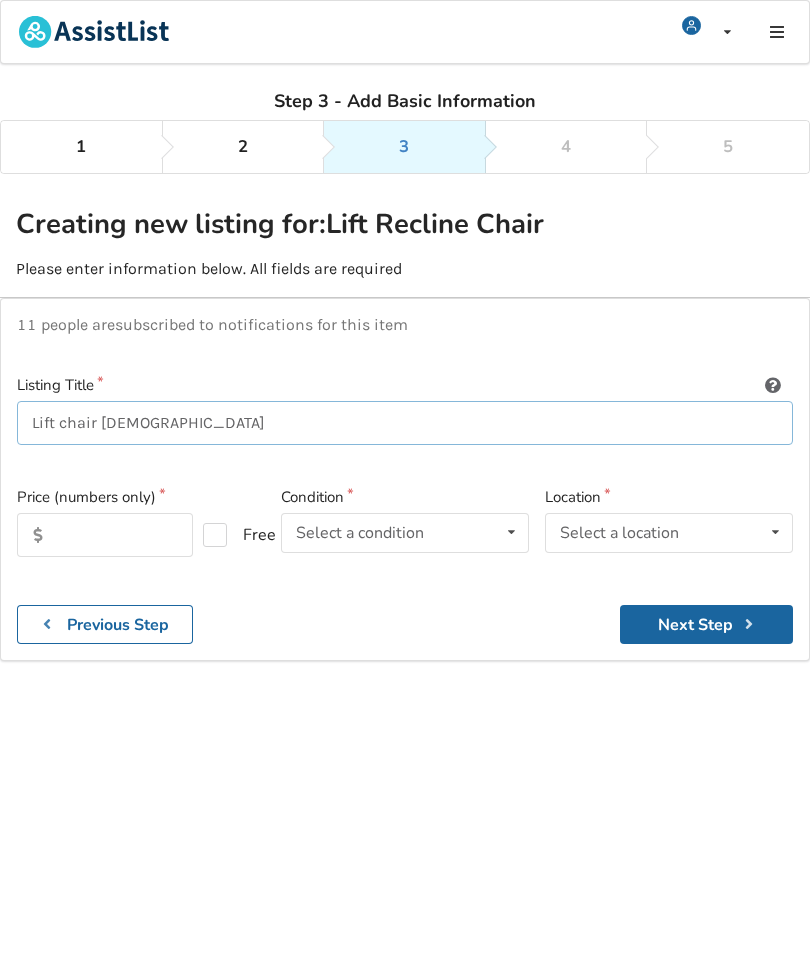 type on "Lift chair 6 months old" 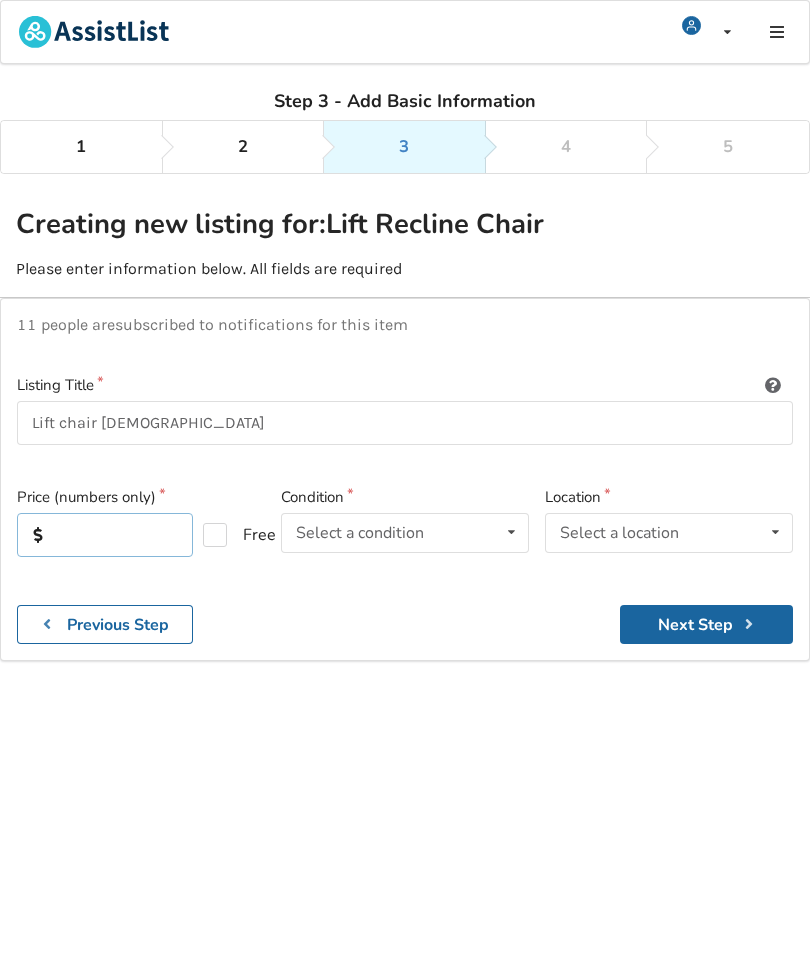 click at bounding box center (105, 535) 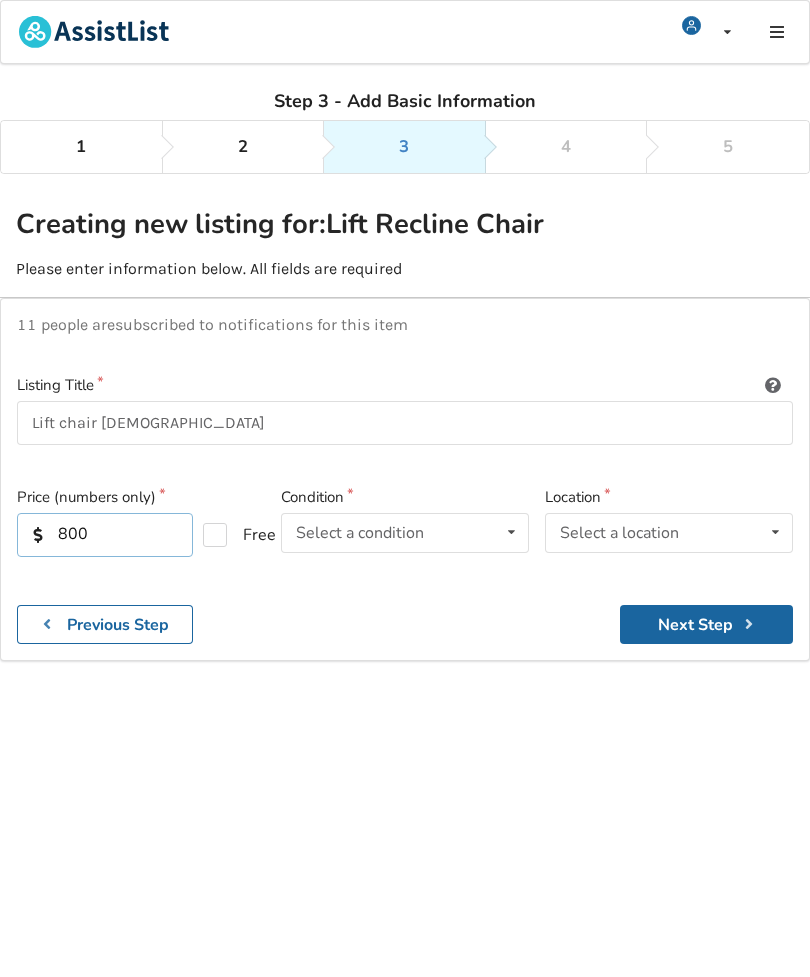 type on "800" 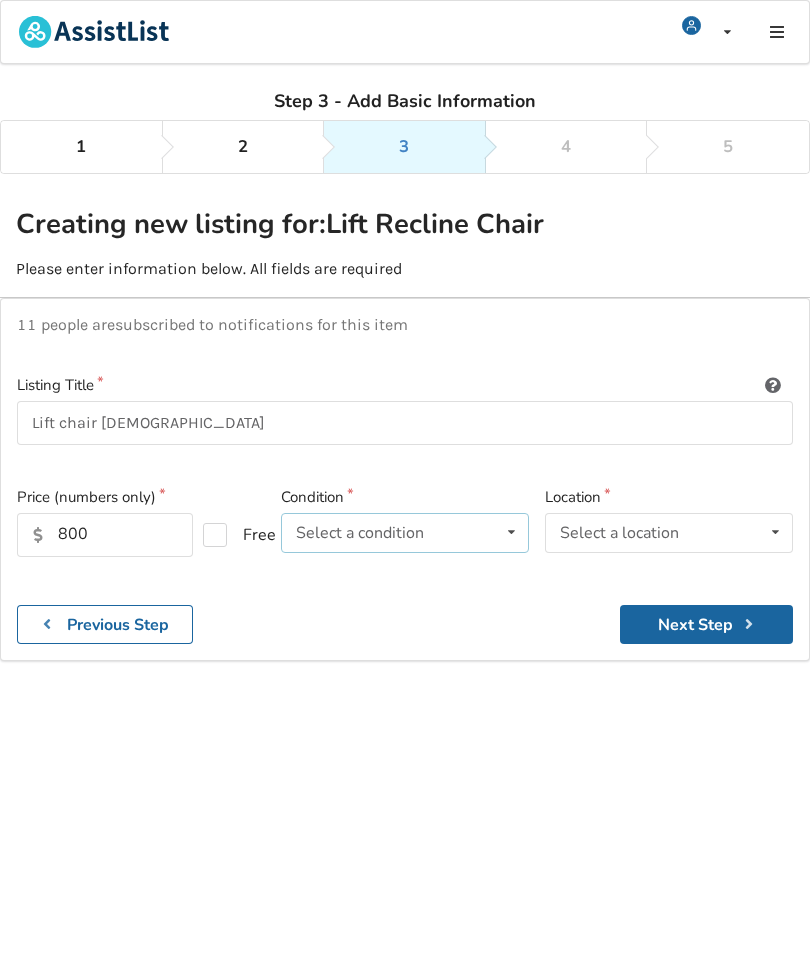 click at bounding box center [511, 532] 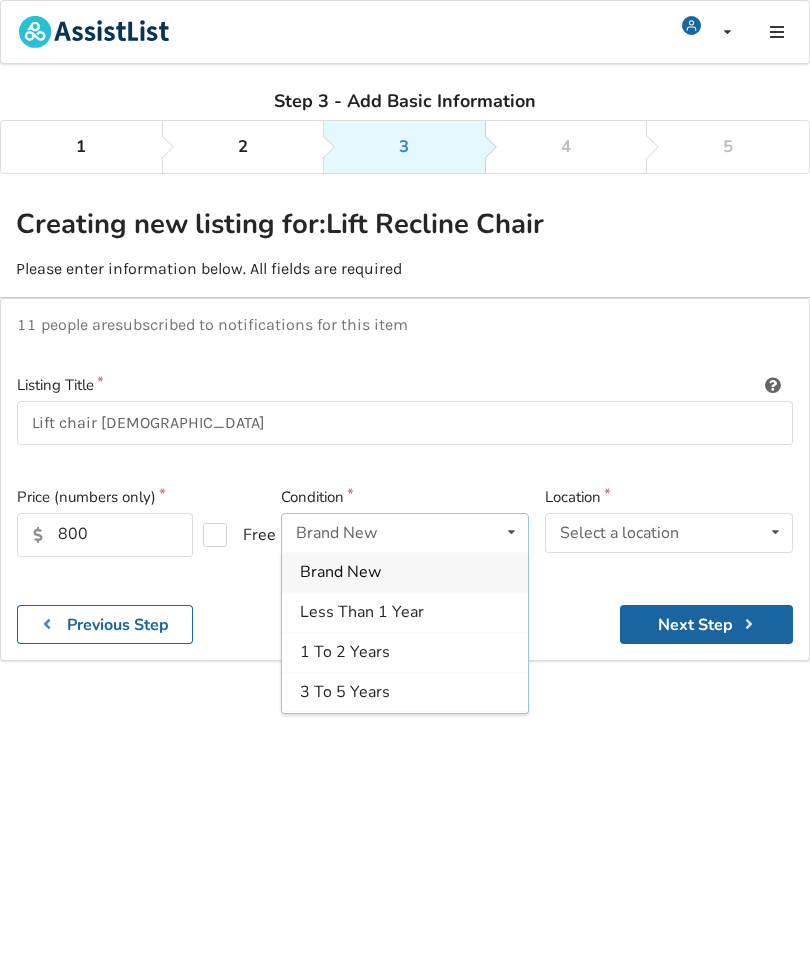 click on "Less Than 1 Year" at bounding box center (405, 612) 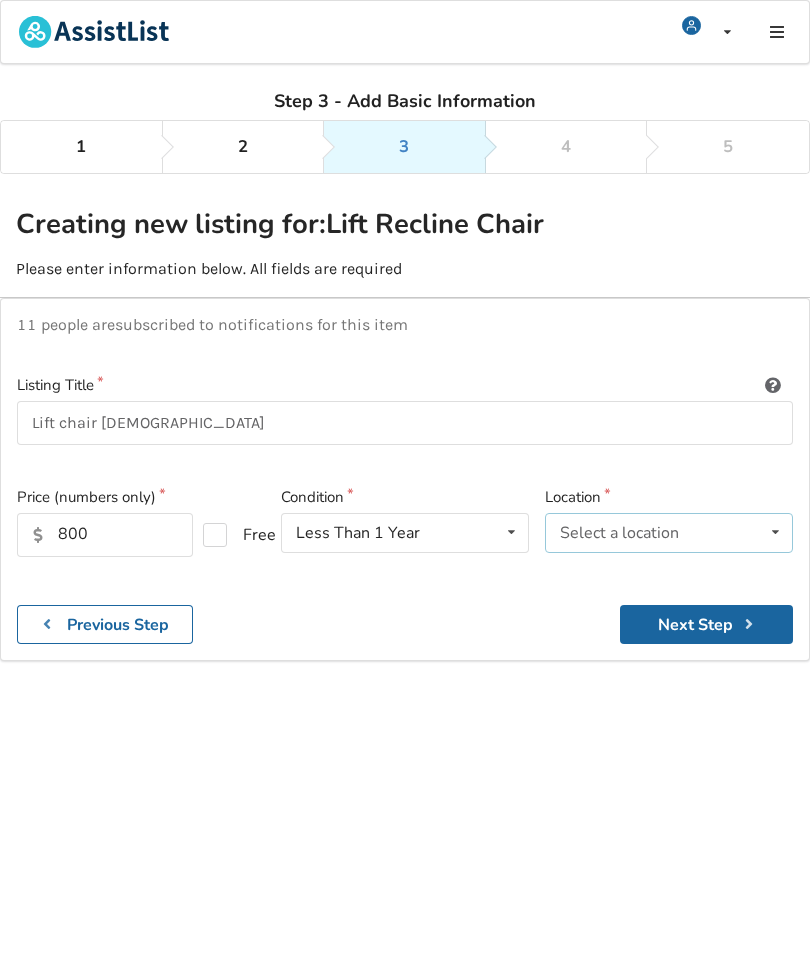 click at bounding box center [775, 532] 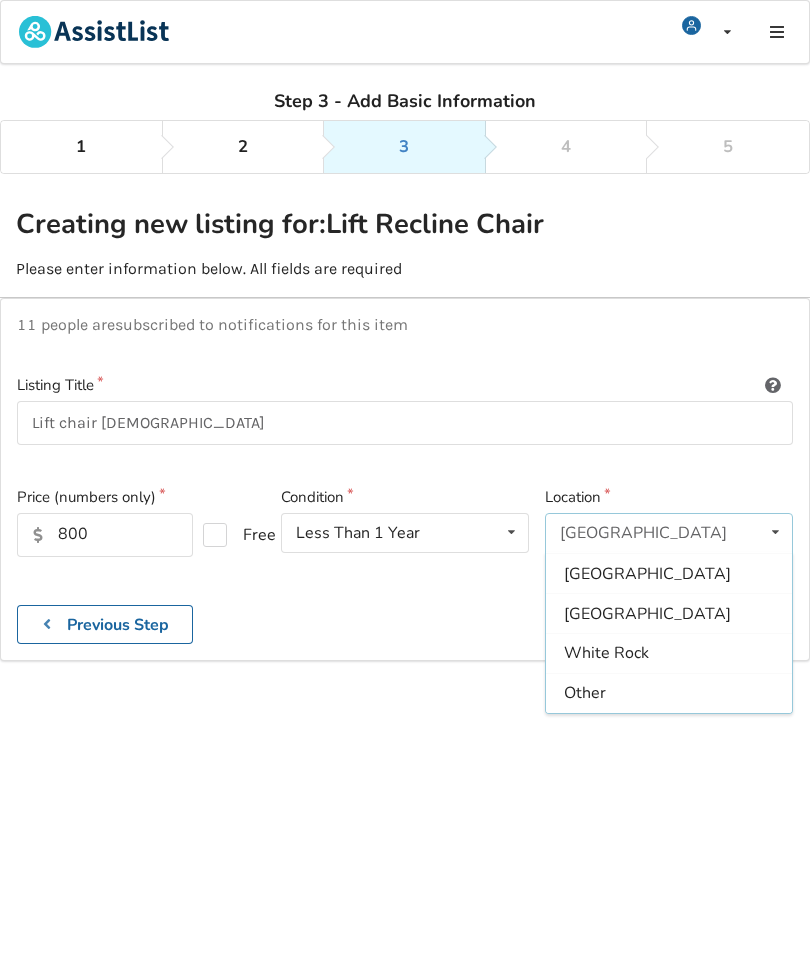 scroll, scrollTop: 676, scrollLeft: 0, axis: vertical 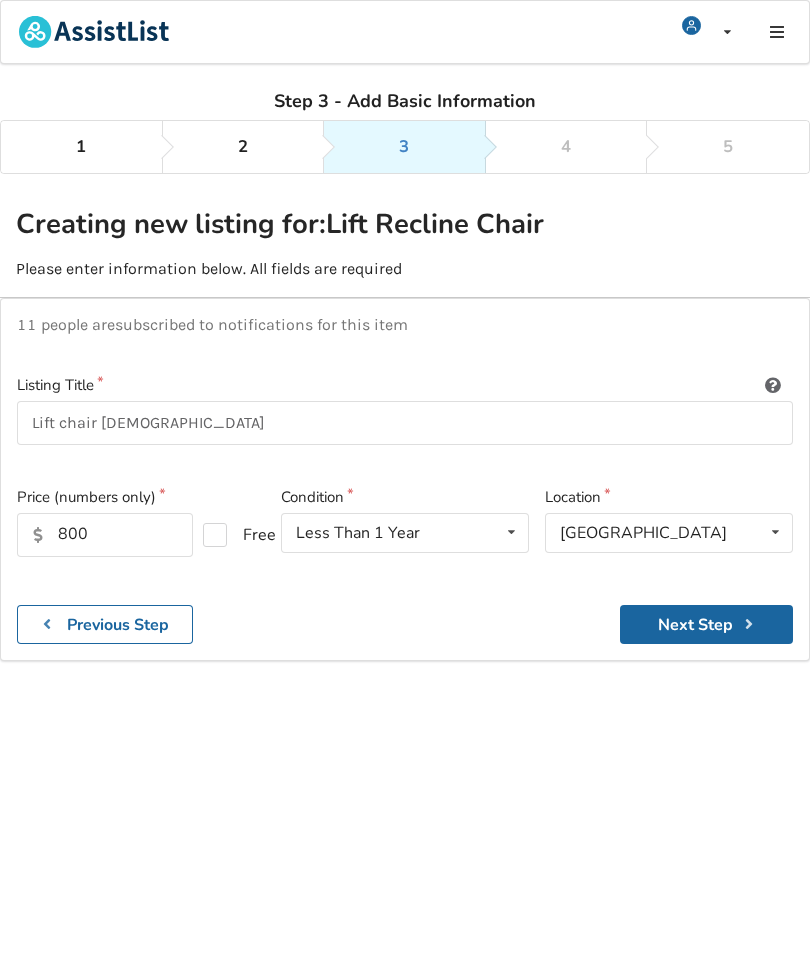 click on "Next Step" at bounding box center [706, 624] 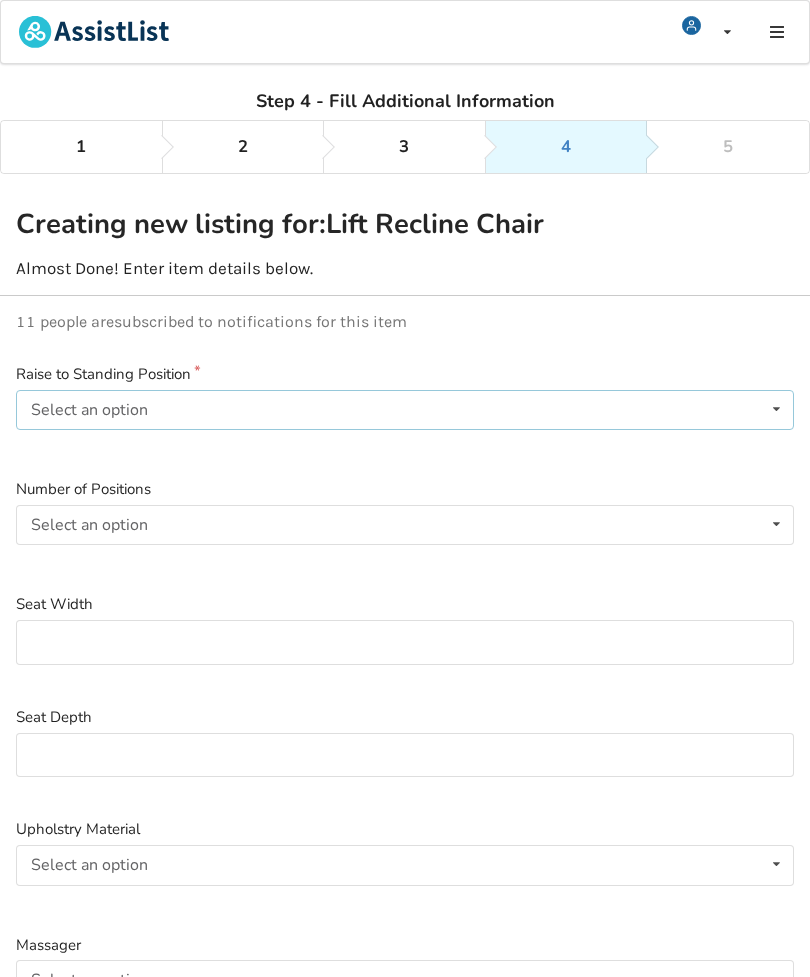 click at bounding box center [776, 409] 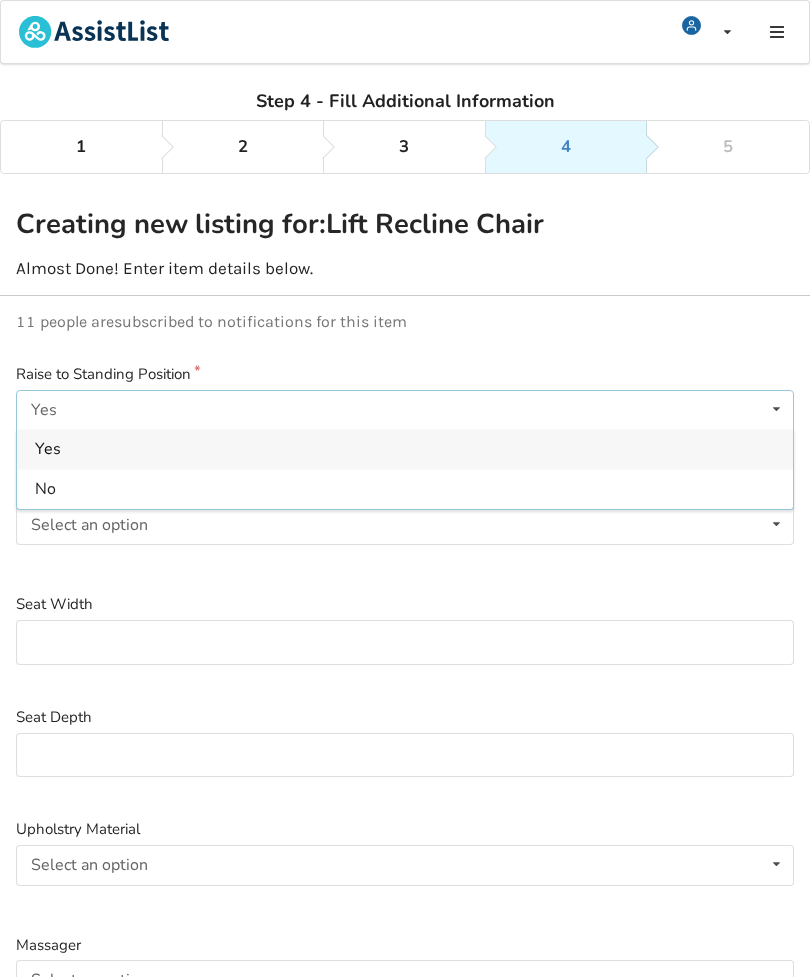 click on "Yes" at bounding box center [405, 449] 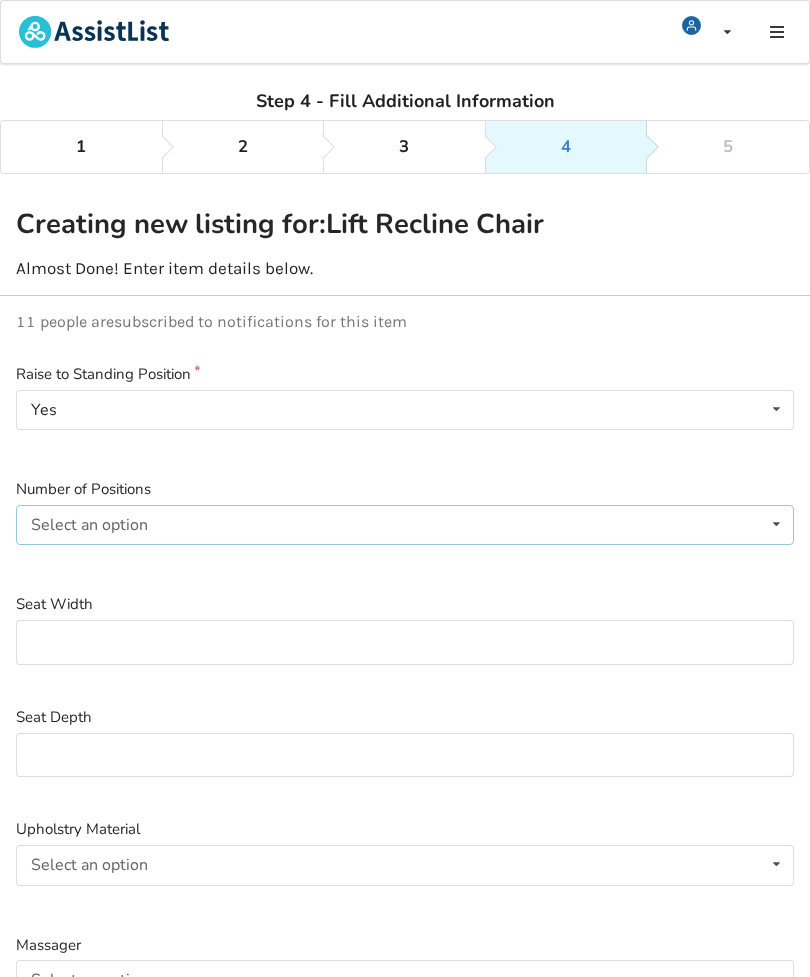 click at bounding box center [776, 524] 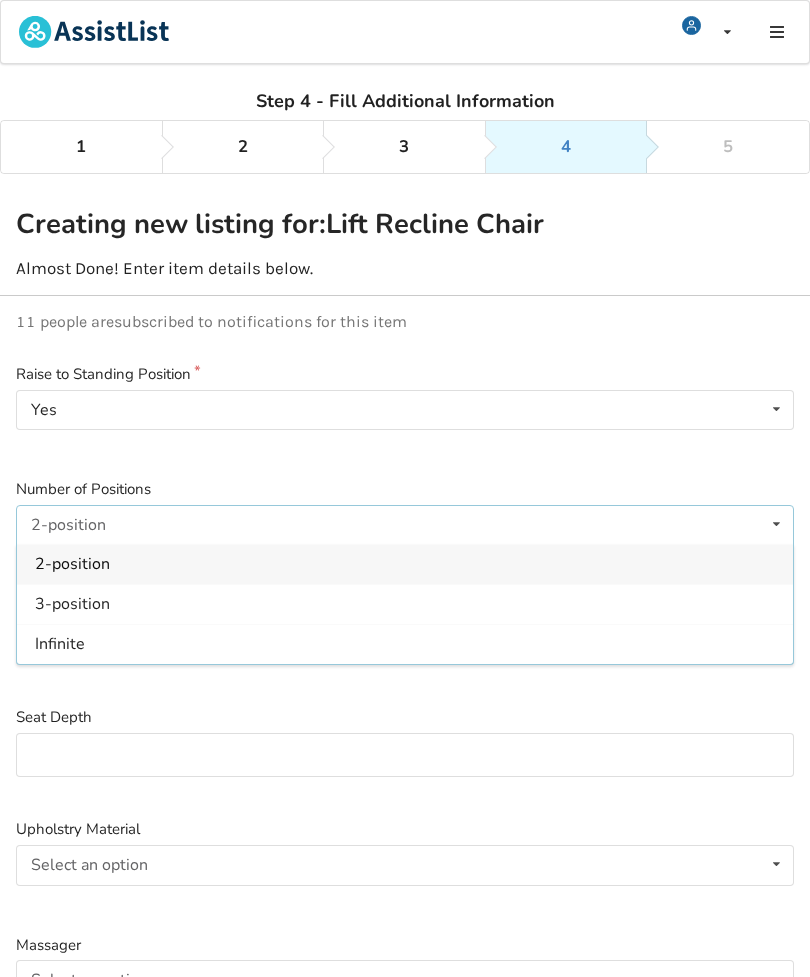 click on "Infinite" at bounding box center (405, 644) 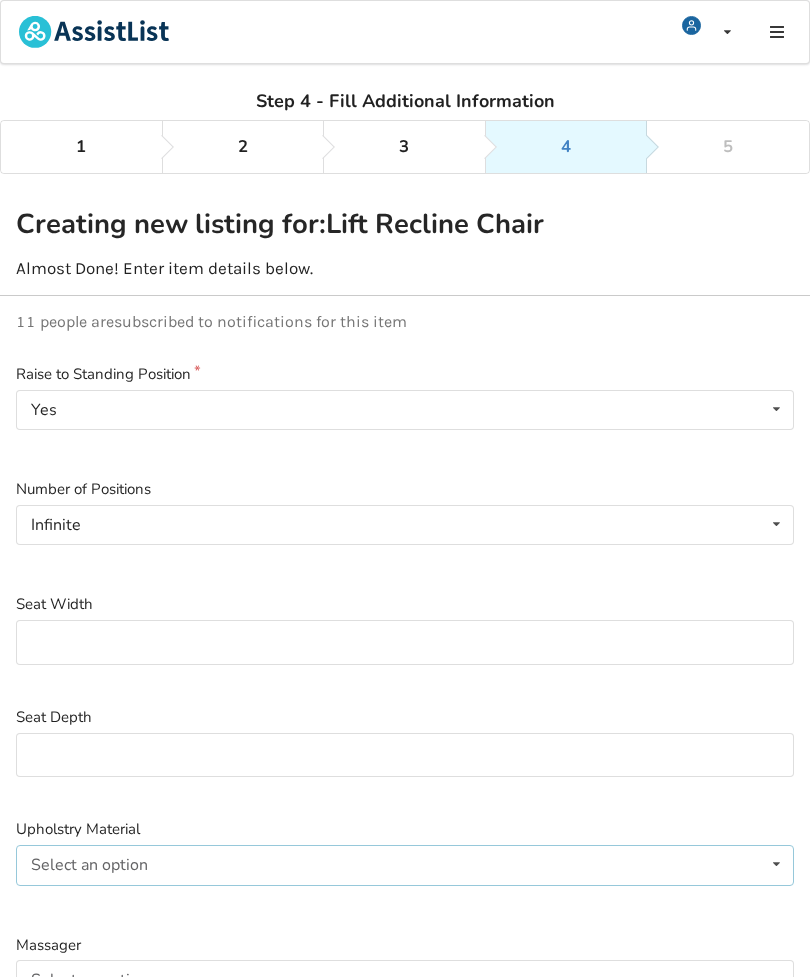 click at bounding box center (776, 864) 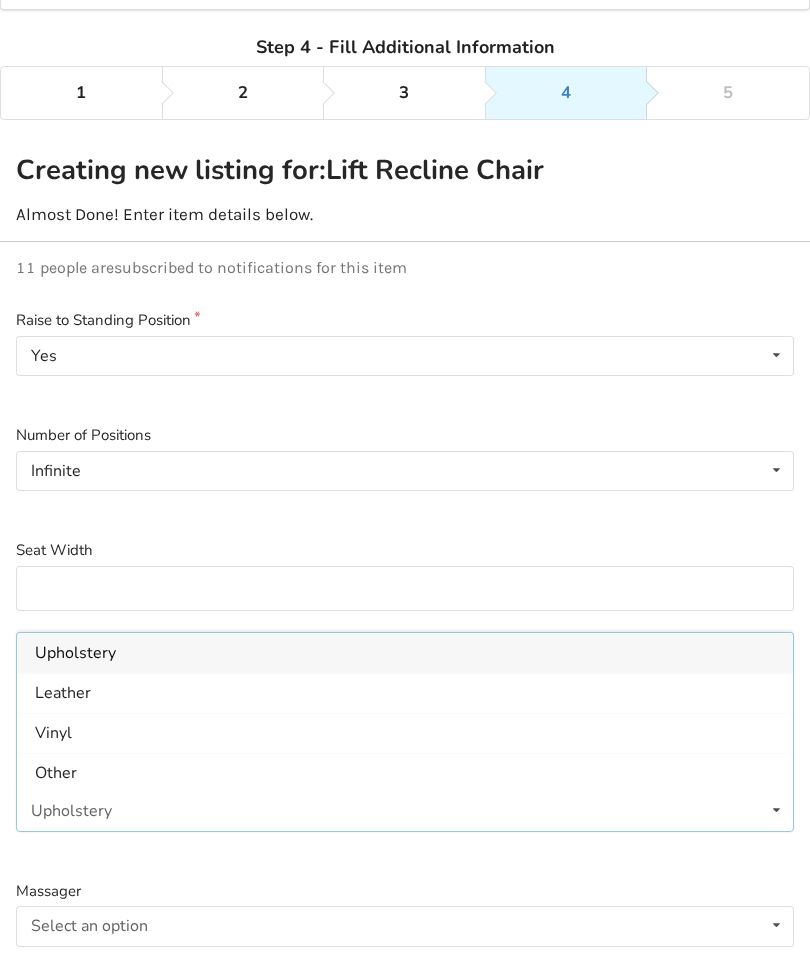scroll, scrollTop: 64, scrollLeft: 0, axis: vertical 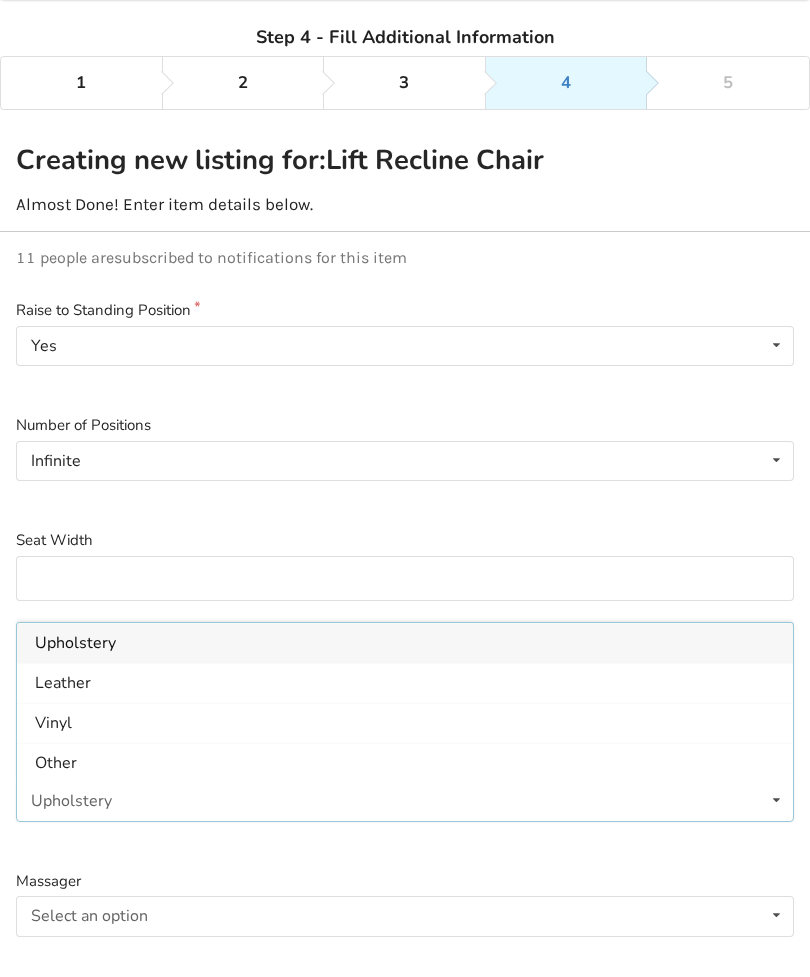 click on "Other" at bounding box center [405, 762] 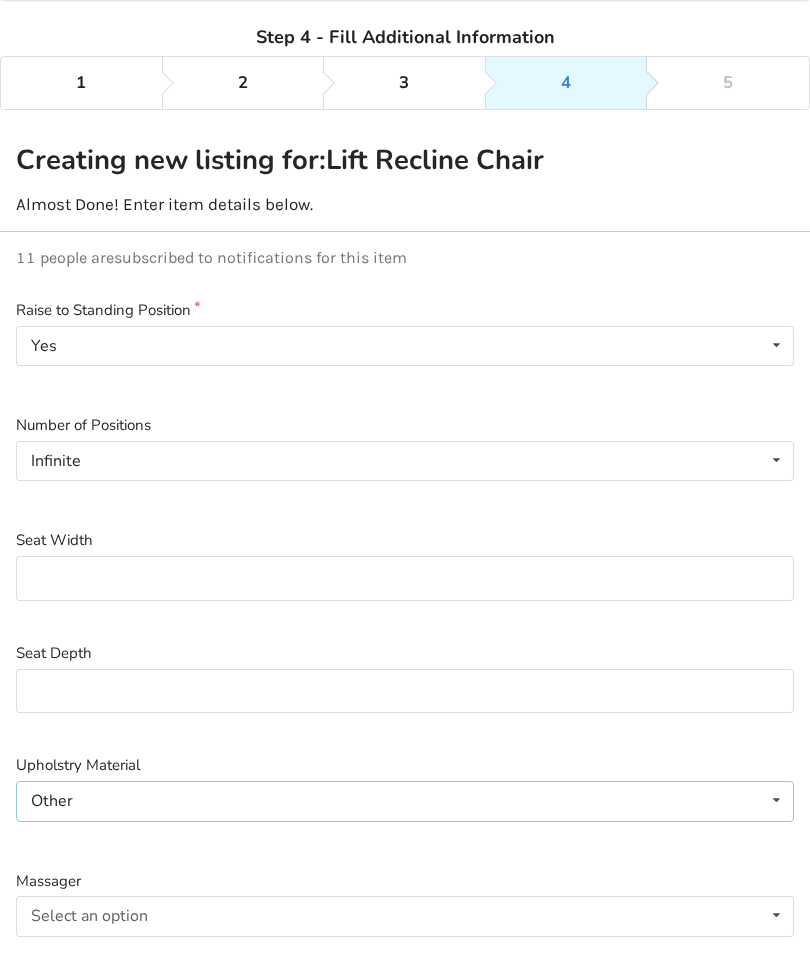 click on "Other Upholstery Leather Vinyl Other" at bounding box center (405, 801) 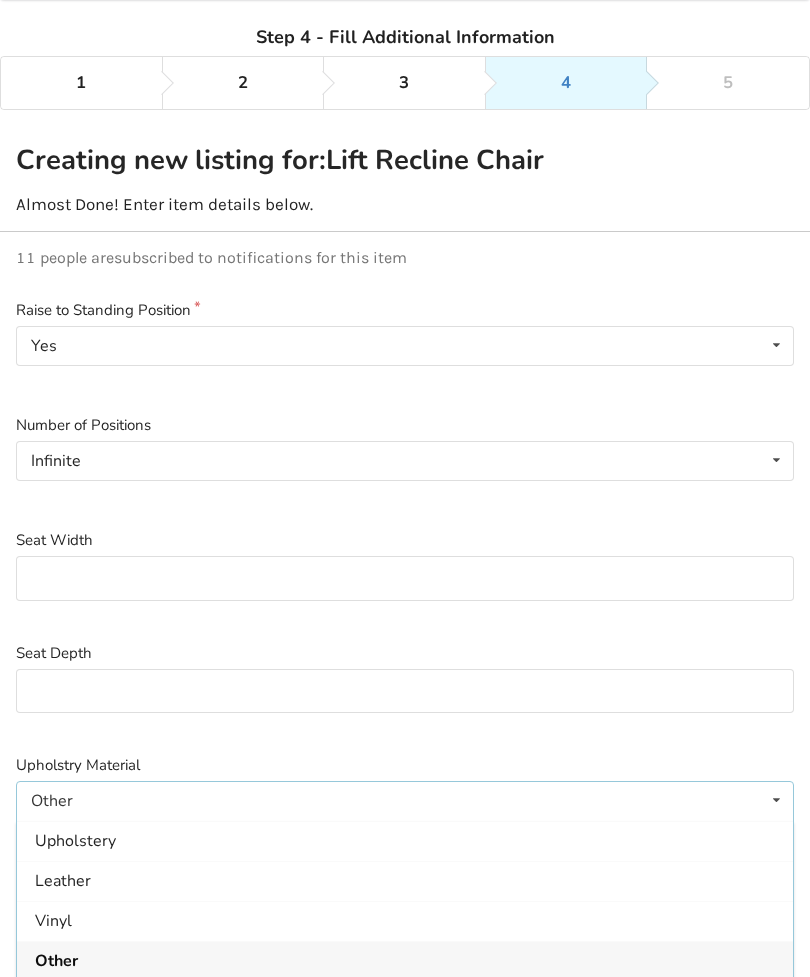 click on "Leather" at bounding box center [405, 880] 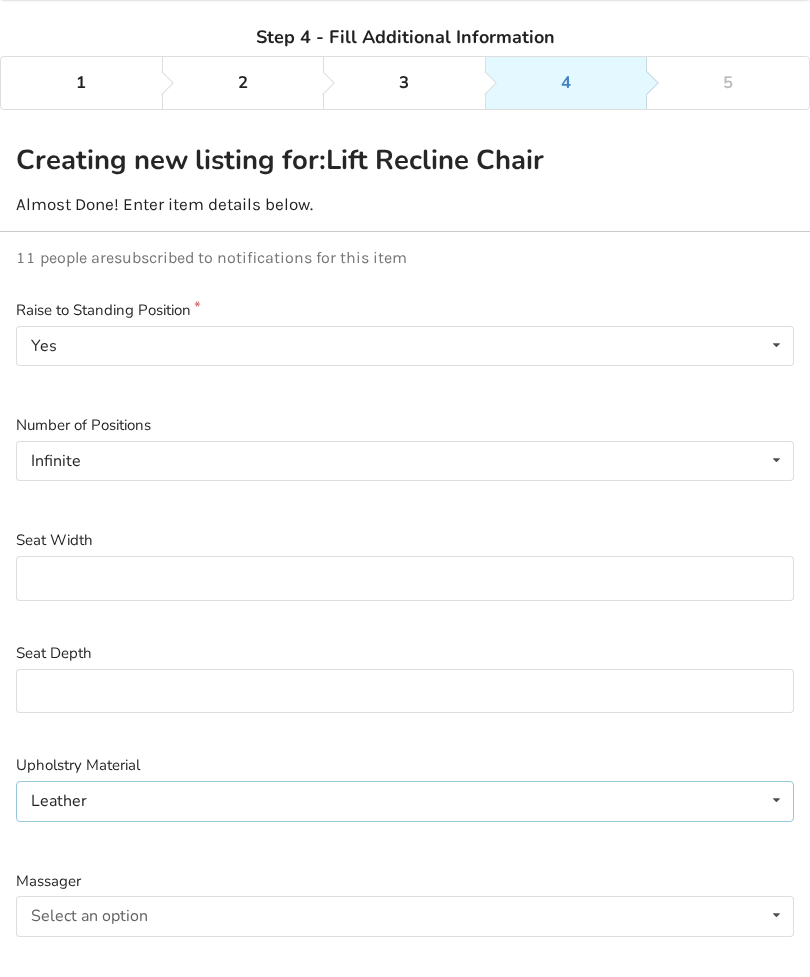 click on "Leather Upholstery Leather Vinyl Other" at bounding box center [405, 801] 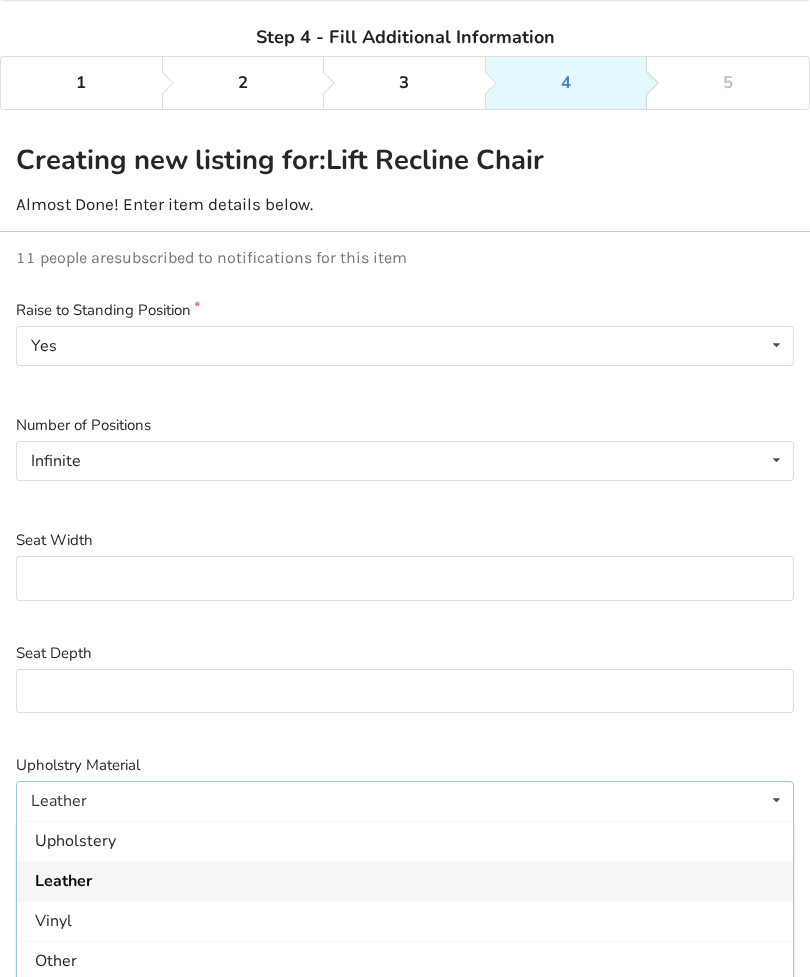 click on "Other" at bounding box center (405, 960) 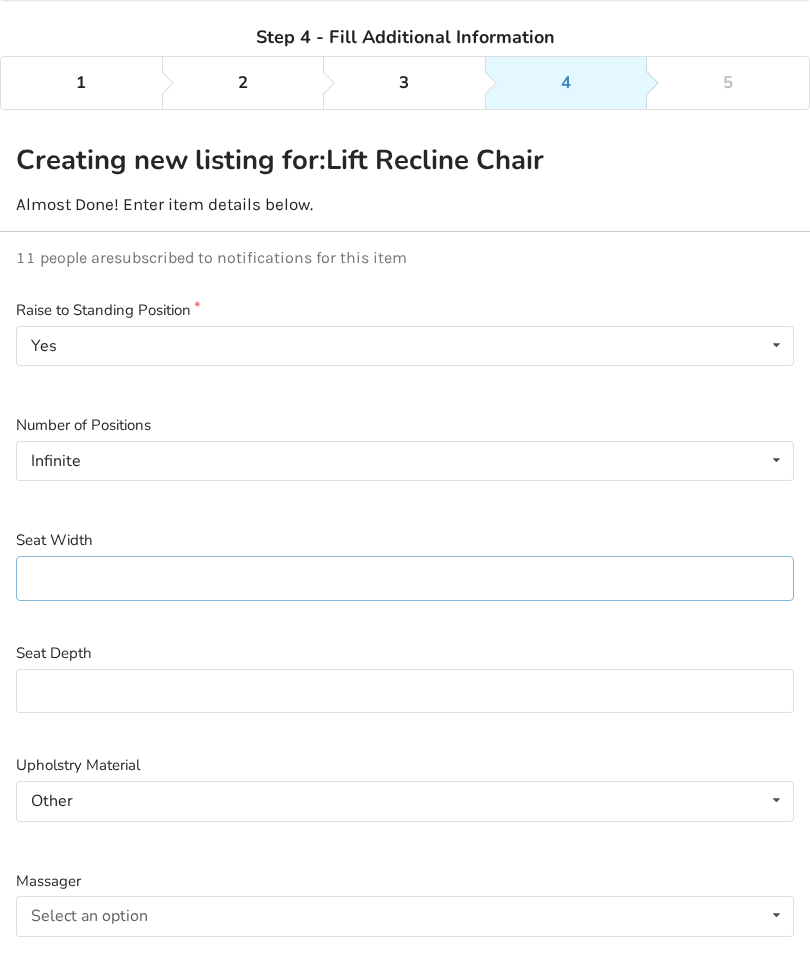 click at bounding box center (405, 578) 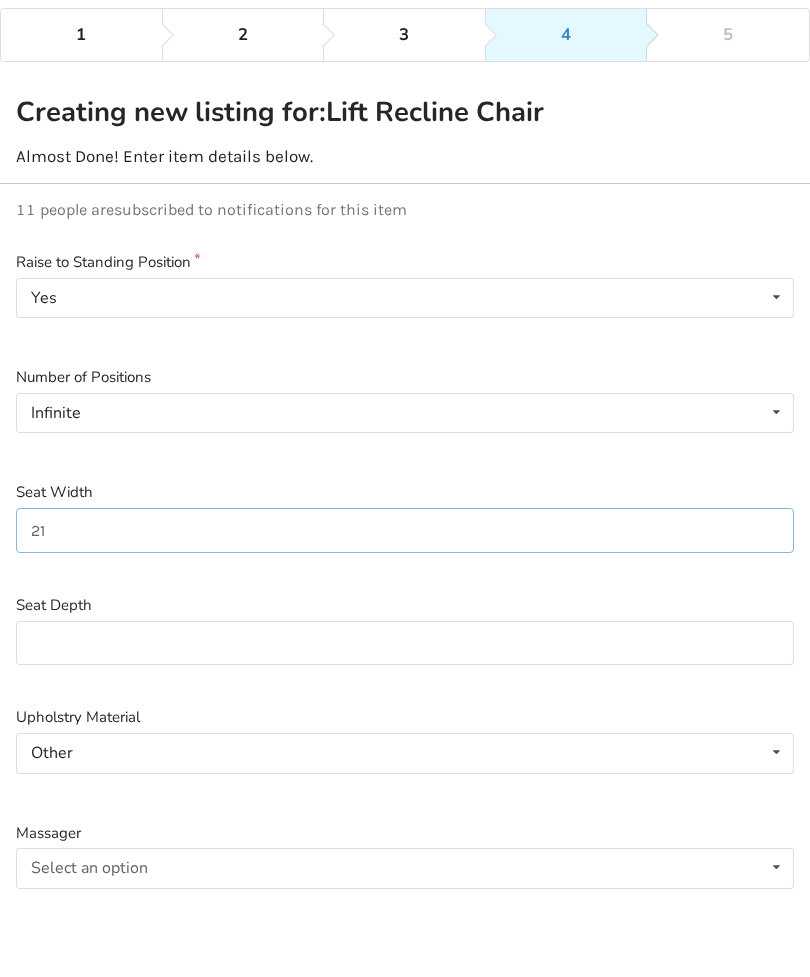 type on "21" 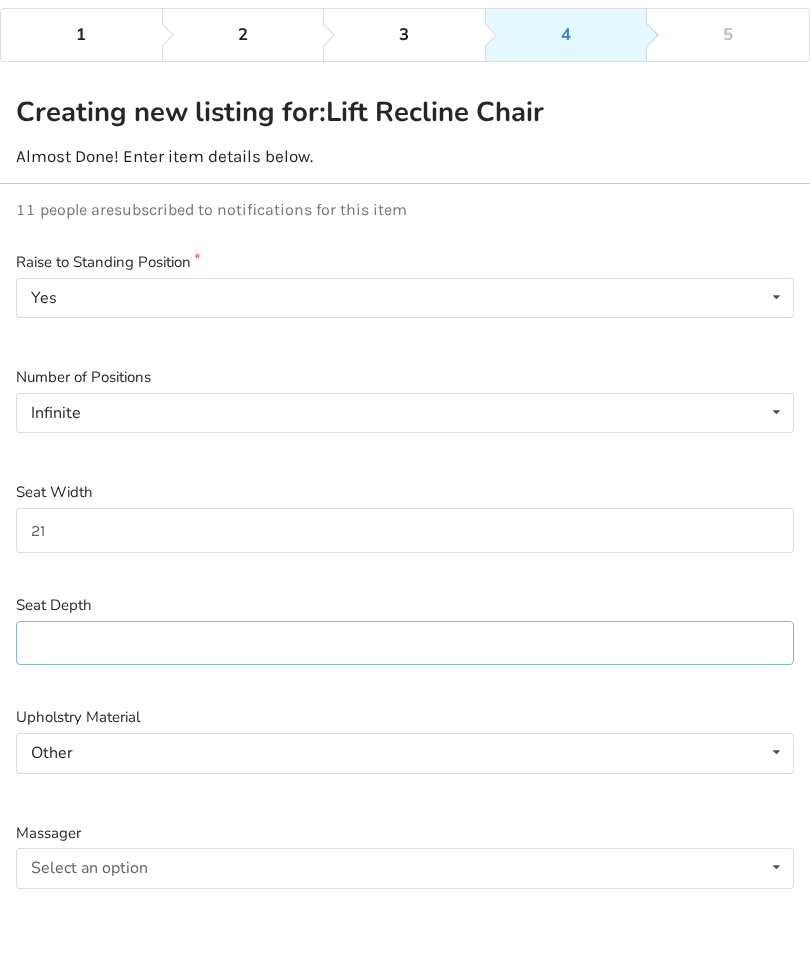 click at bounding box center (405, 691) 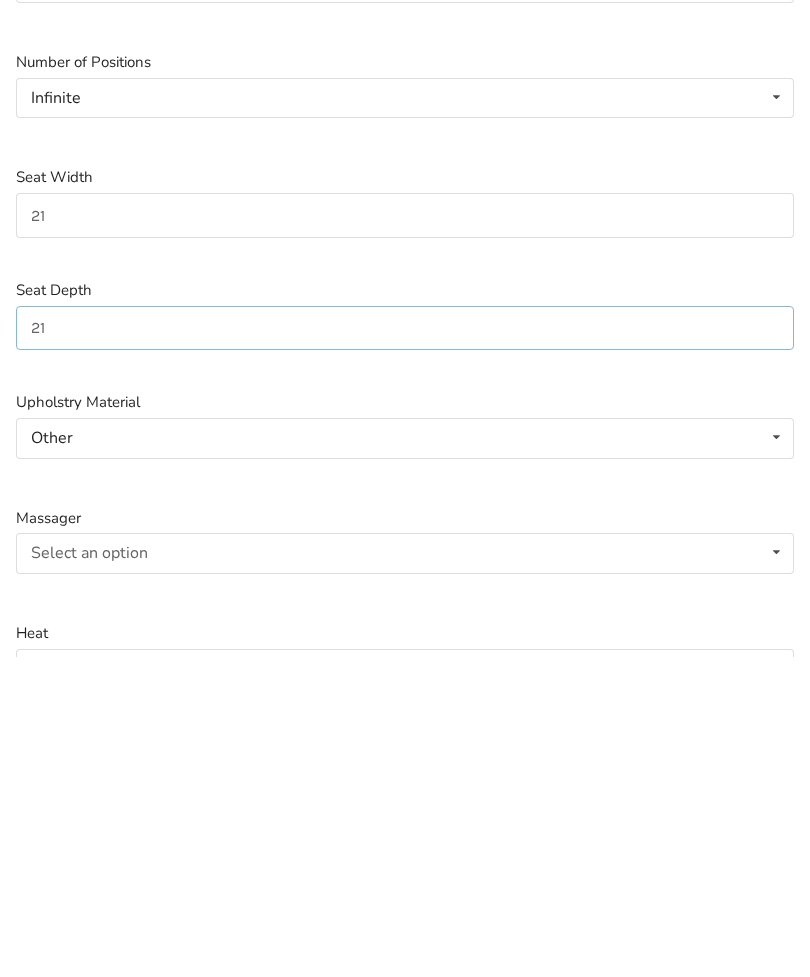 scroll, scrollTop: 110, scrollLeft: 0, axis: vertical 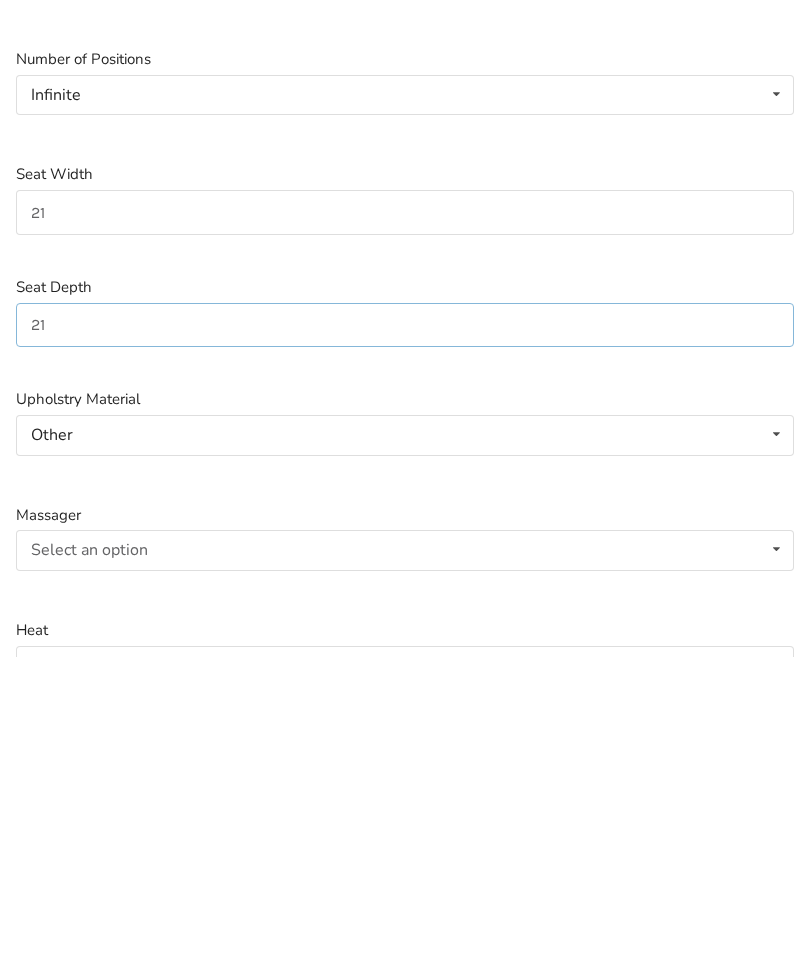 type on "21" 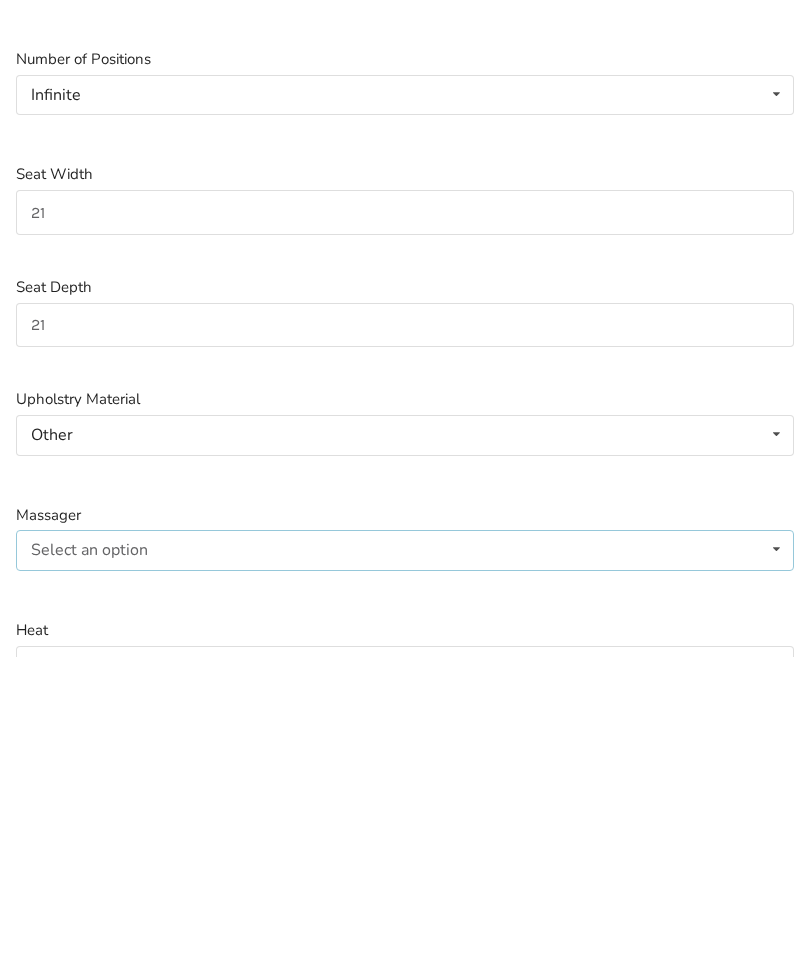 click at bounding box center [776, 869] 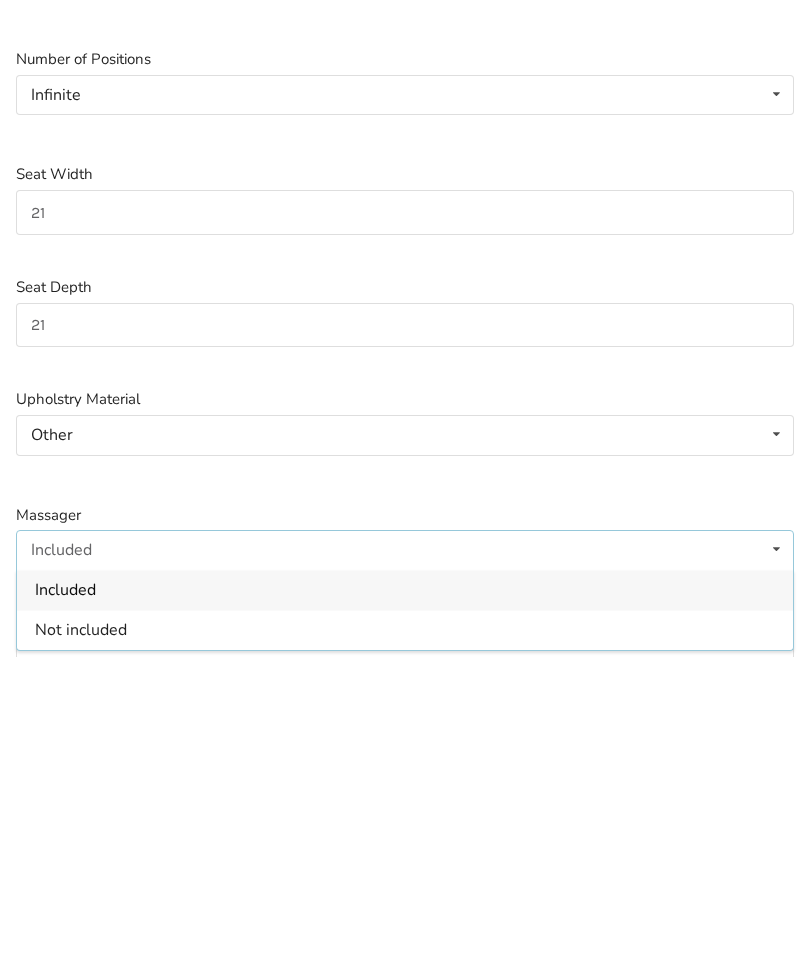 scroll, scrollTop: 430, scrollLeft: 0, axis: vertical 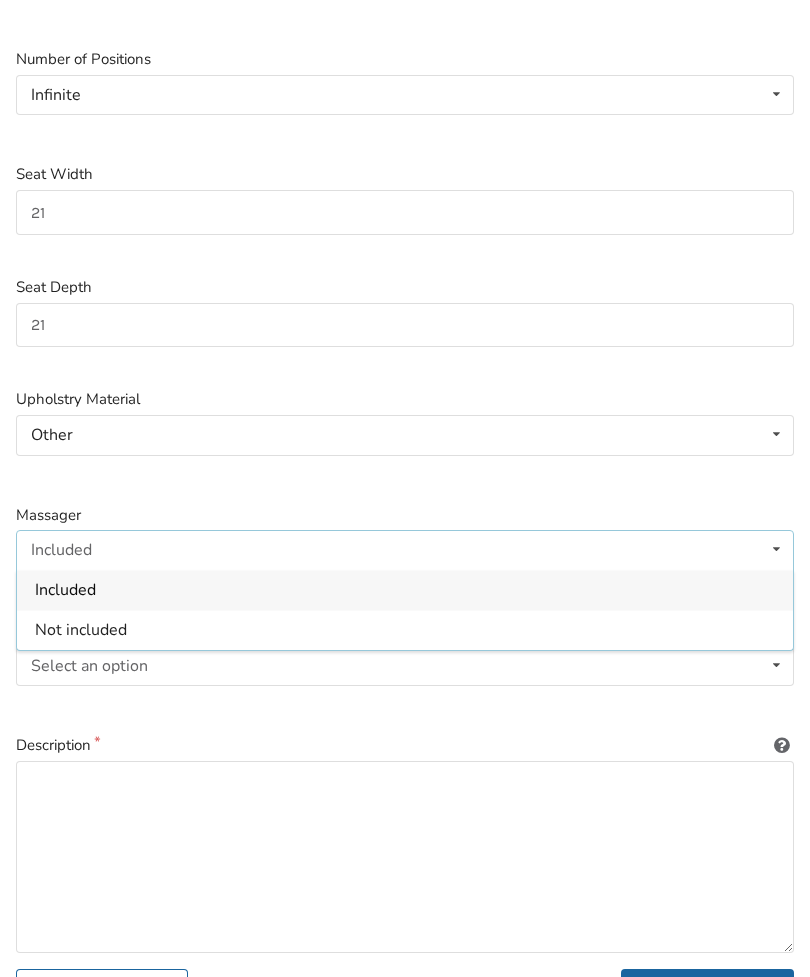 click at bounding box center (776, 549) 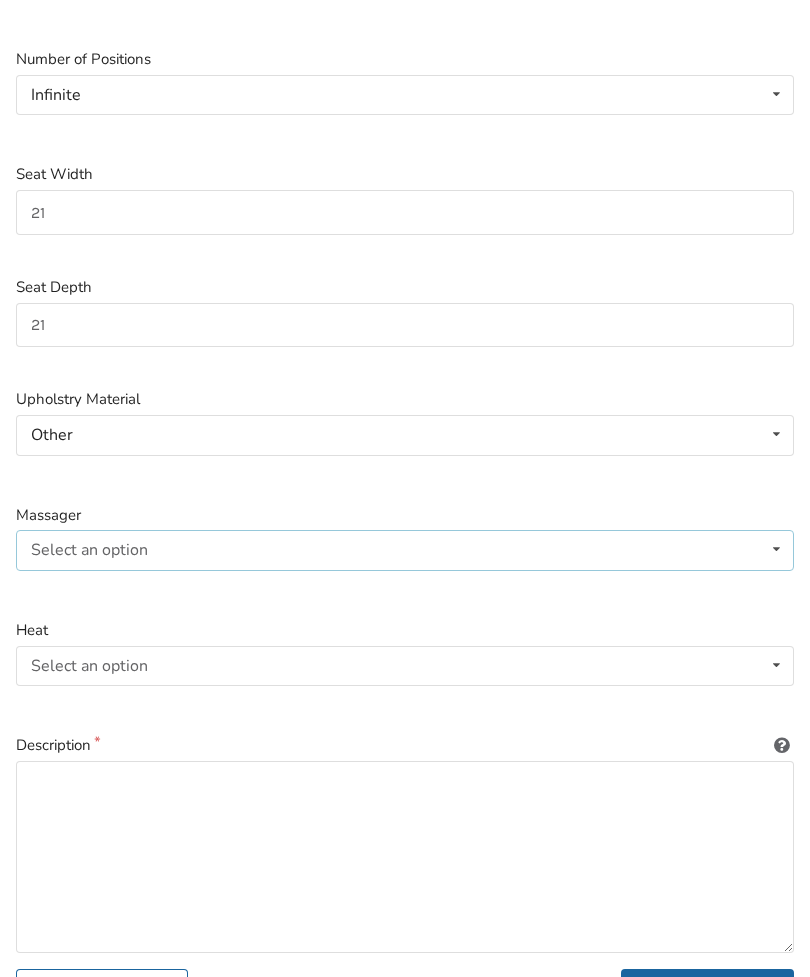 click at bounding box center (776, 549) 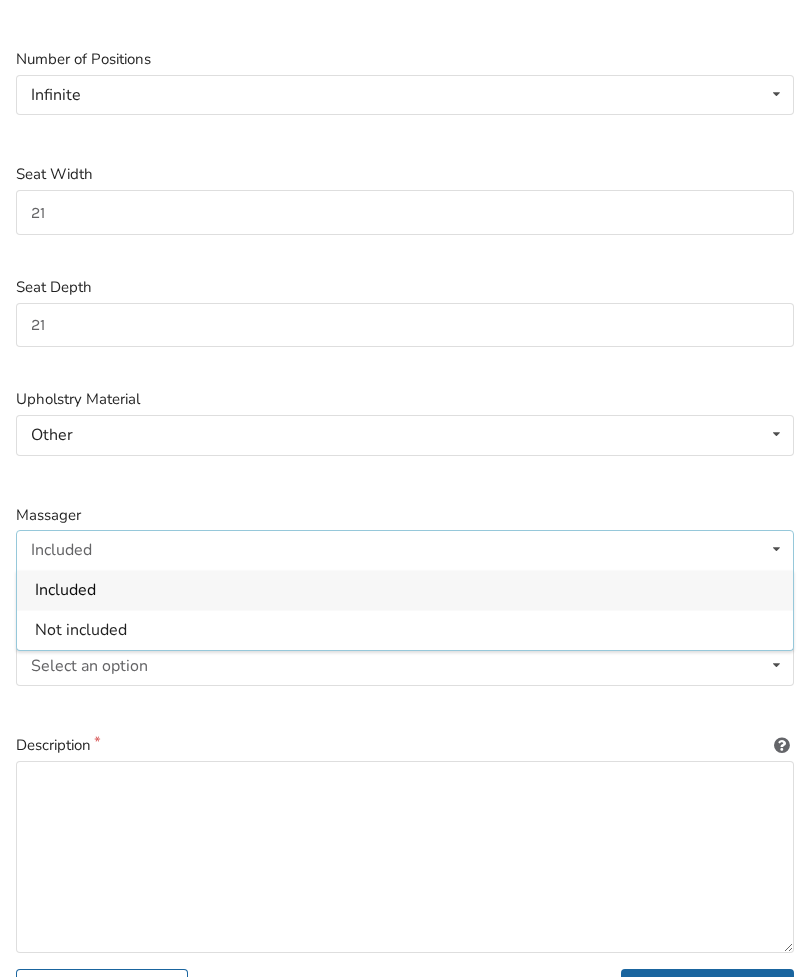 click on "Not included" at bounding box center [405, 630] 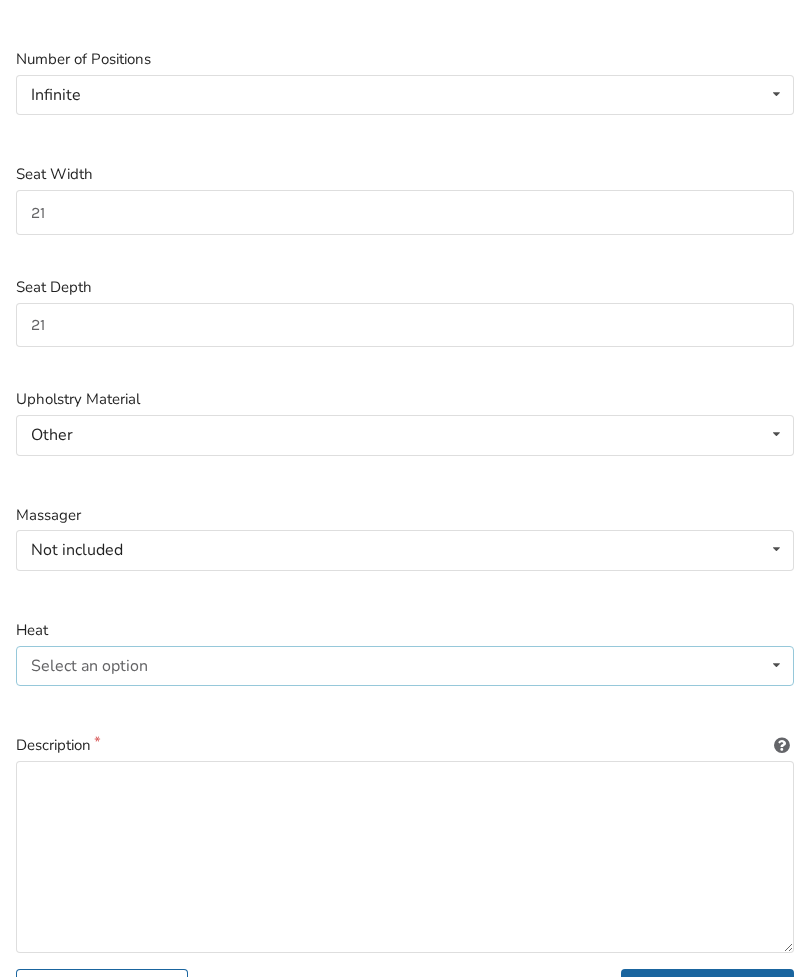 click at bounding box center [776, 665] 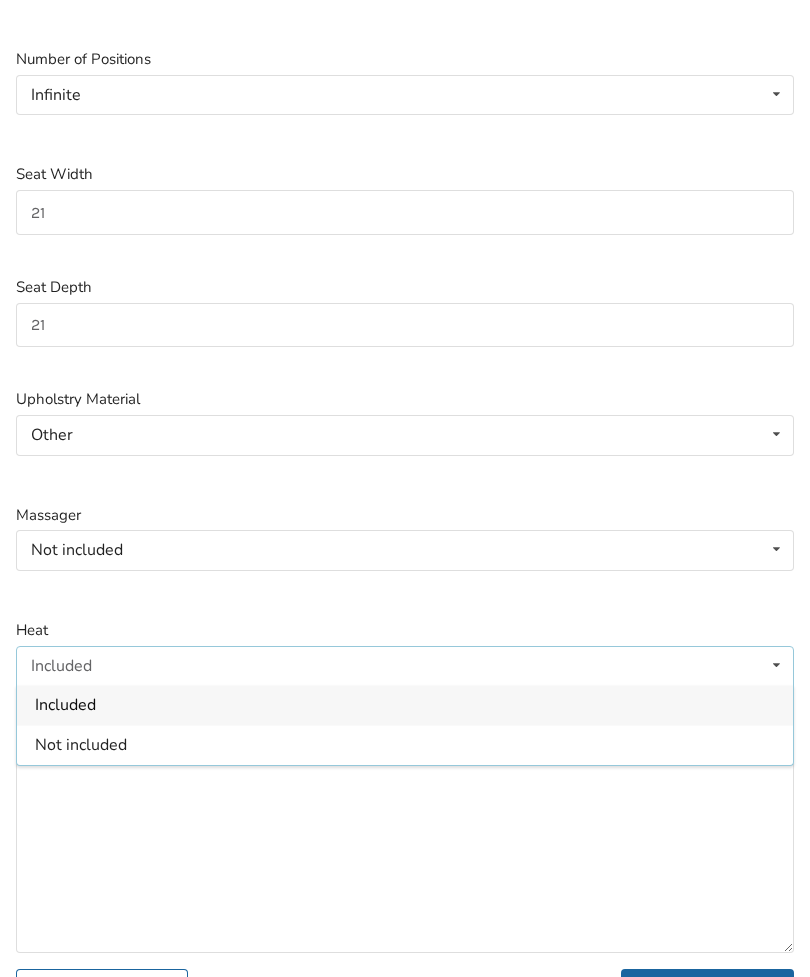 click on "Not included" at bounding box center (405, 745) 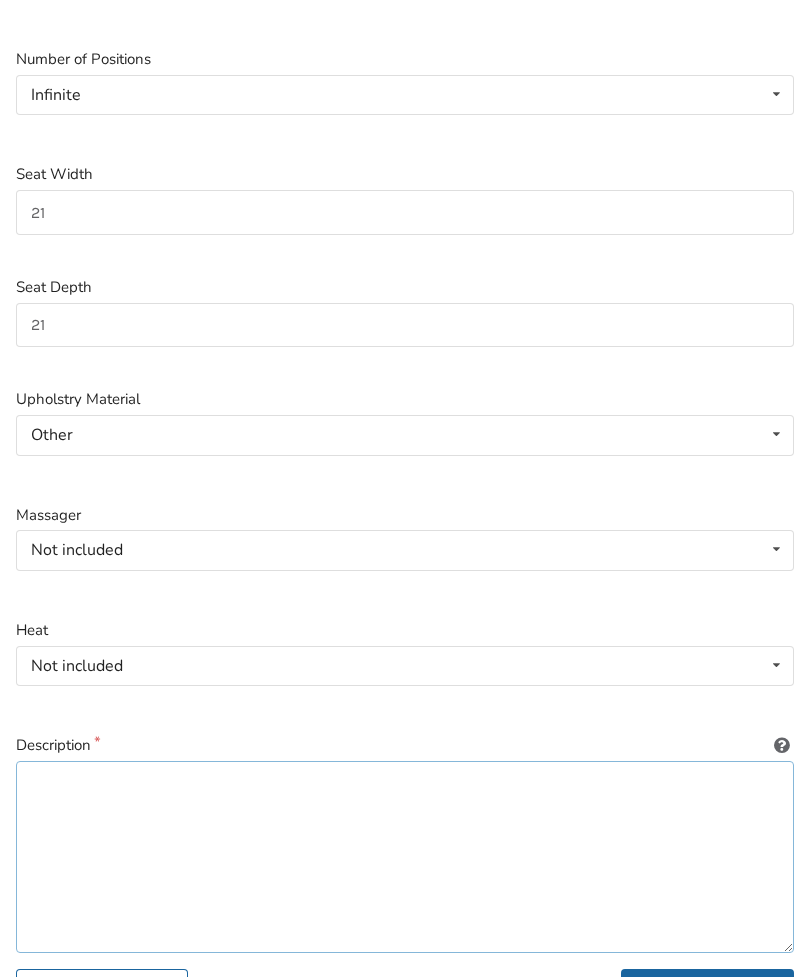 click at bounding box center [405, 857] 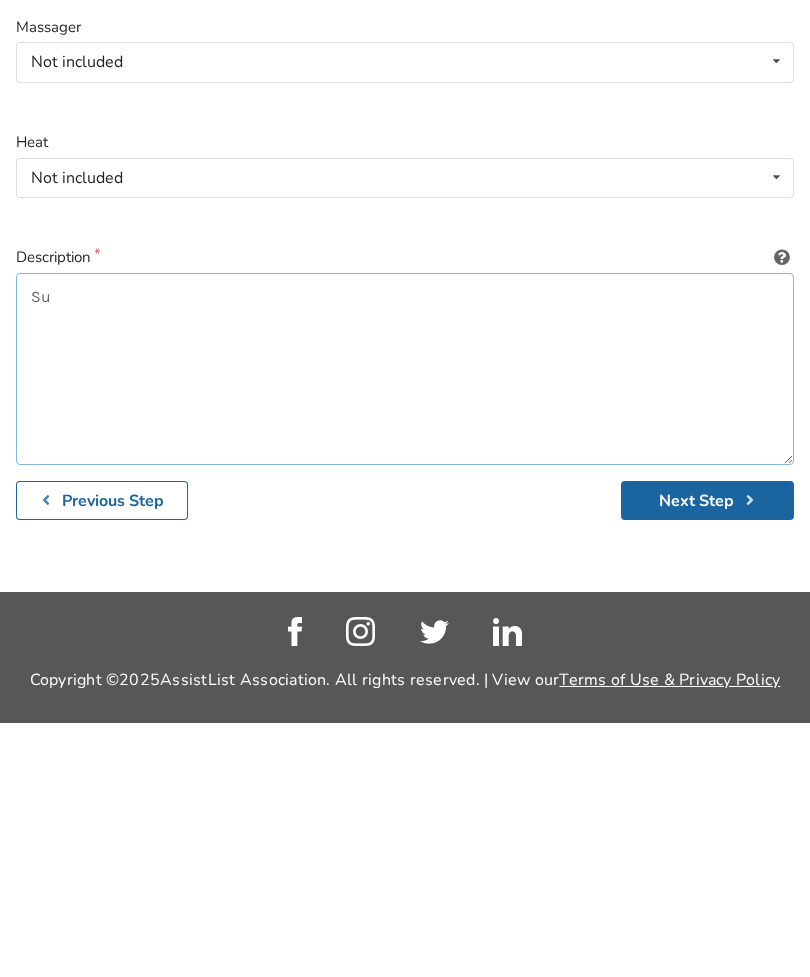 type on "S" 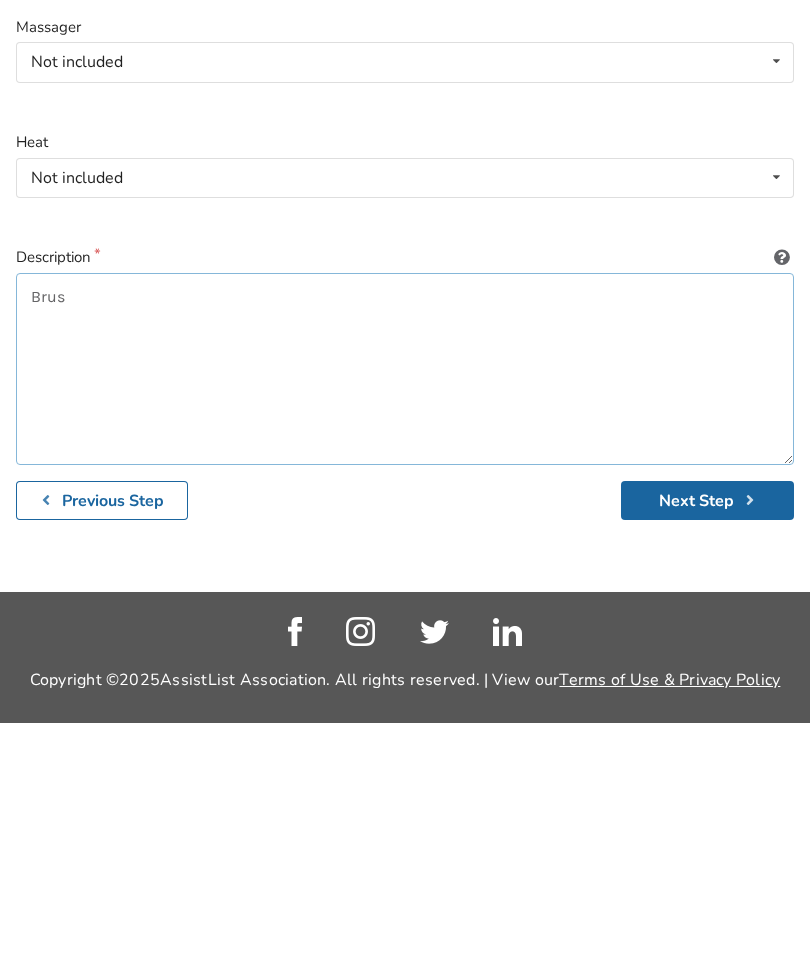 type on "Bru" 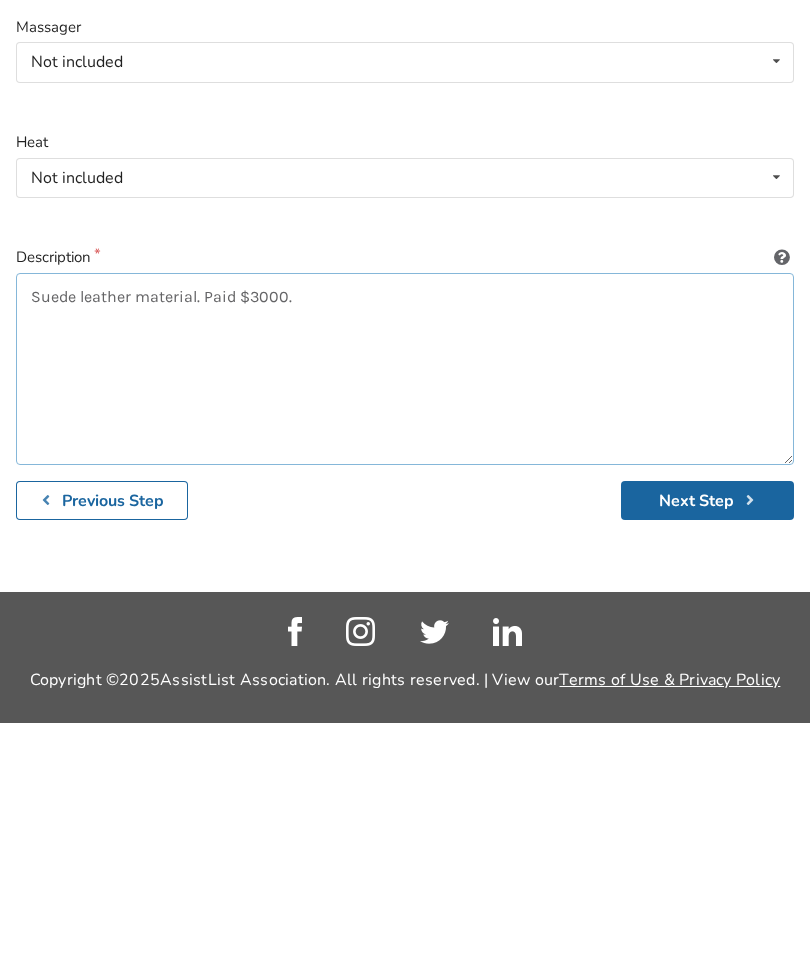 type on "Suede leather material. Paid $3000." 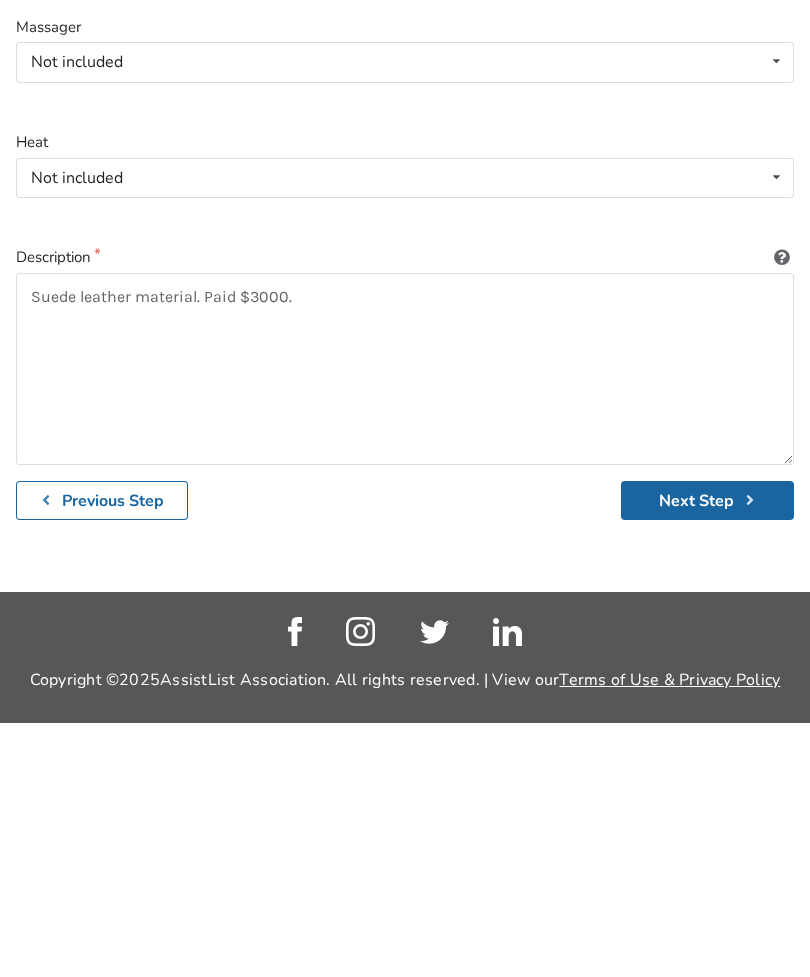 click on "Next Step" at bounding box center (707, 755) 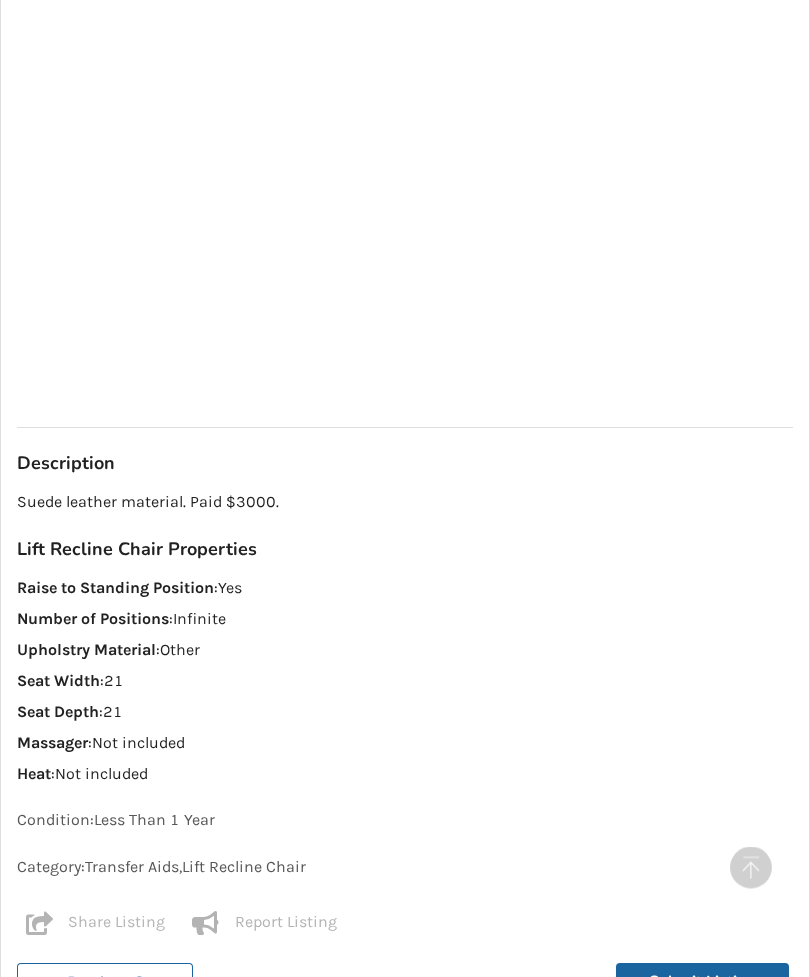 scroll, scrollTop: 1173, scrollLeft: 0, axis: vertical 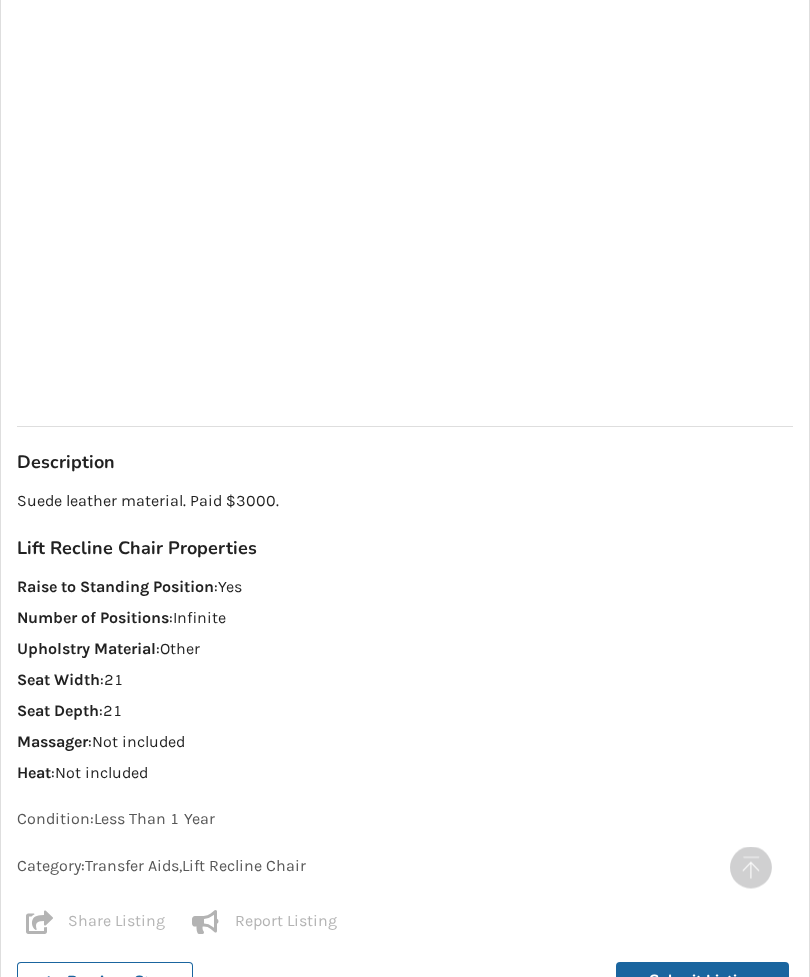 click on "Suede leather material. Paid $3000." at bounding box center (405, 502) 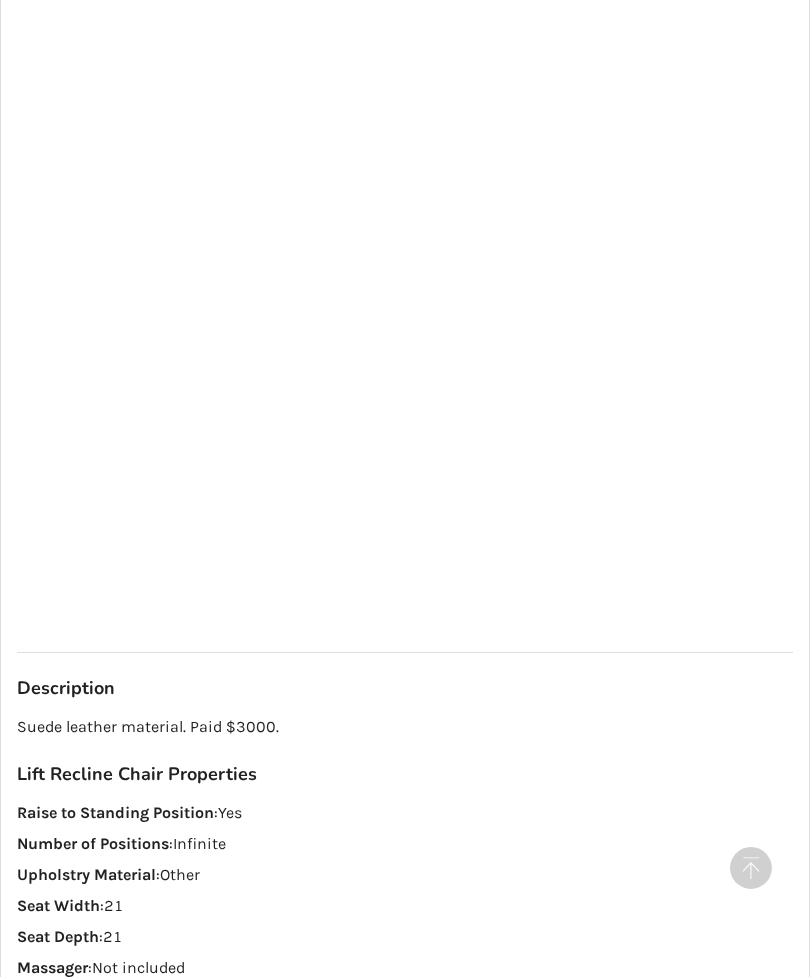 click on "Previous Step" at bounding box center (118, 1208) 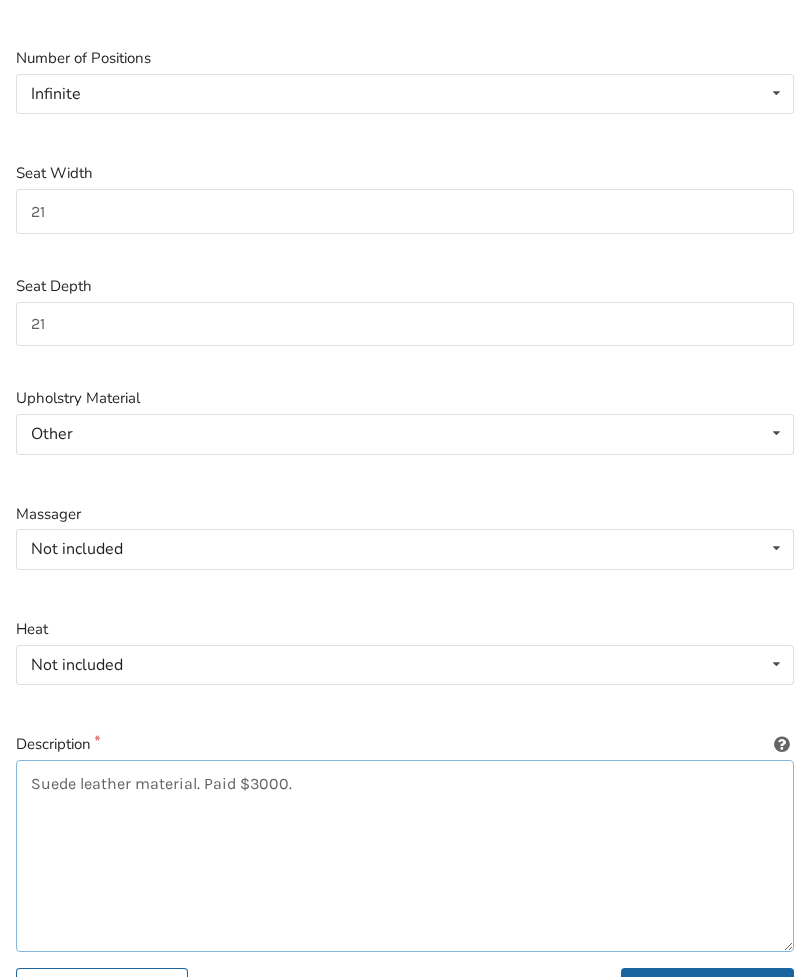 click on "Suede leather material. Paid $3000." at bounding box center (405, 856) 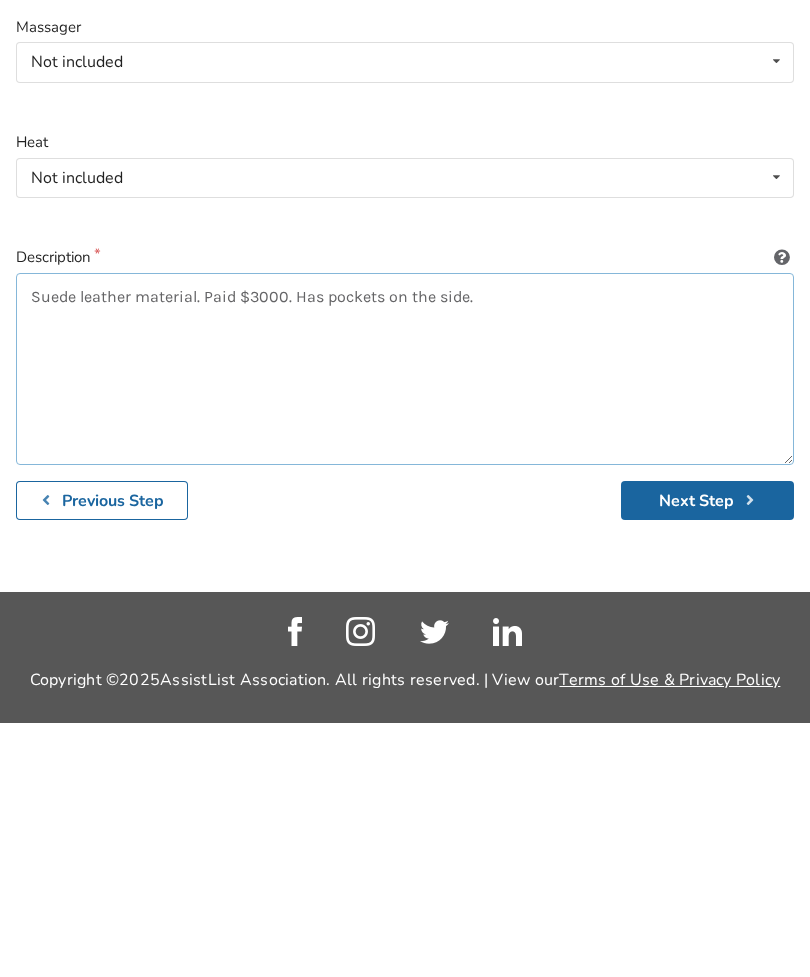 click on "Suede leather material. Paid $3000. Has pockets on the side." at bounding box center [405, 624] 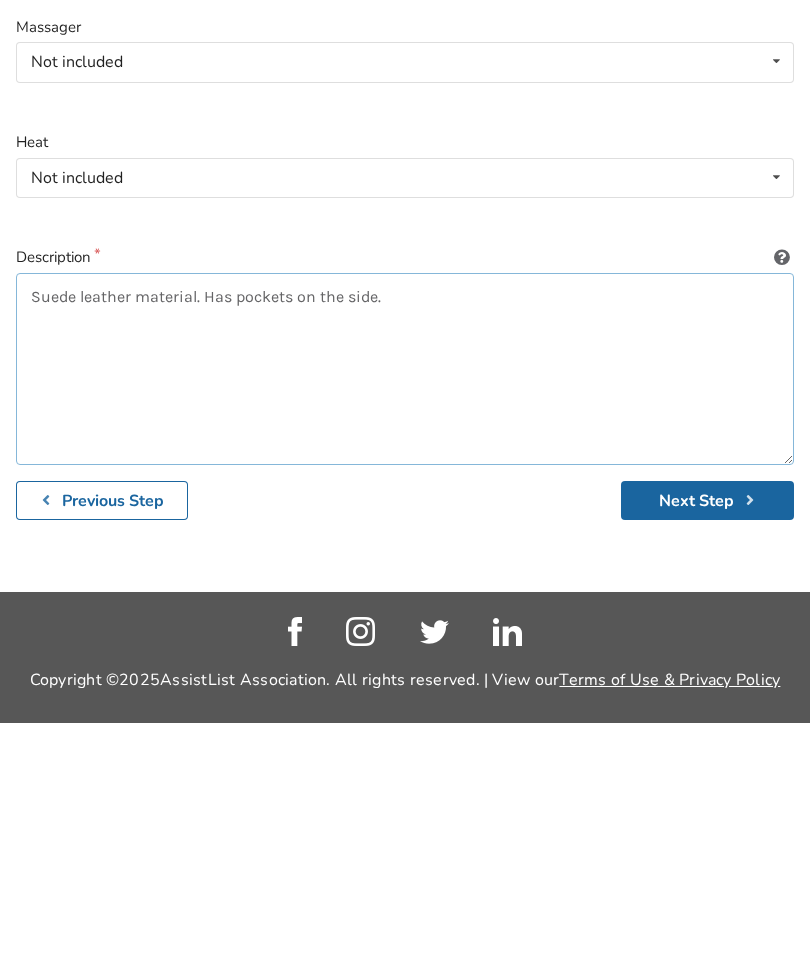 click on "Suede leather material. Has pockets on the side." at bounding box center (405, 624) 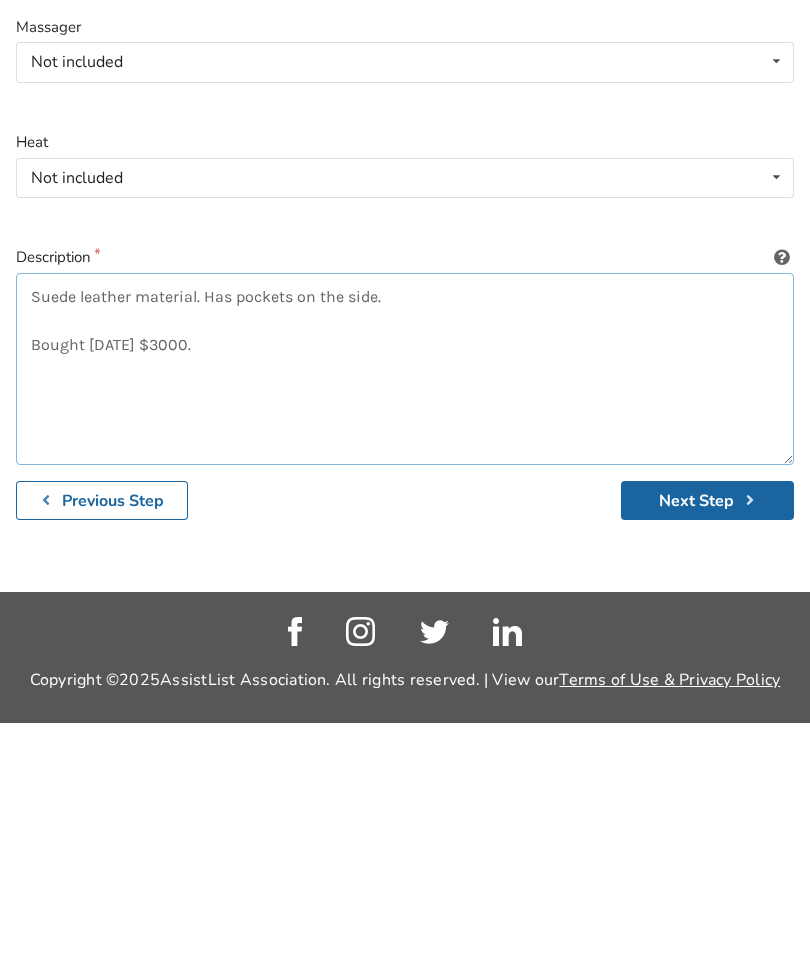 type on "Suede leather material. Has pockets on the side.
Bought eight months ago $3000." 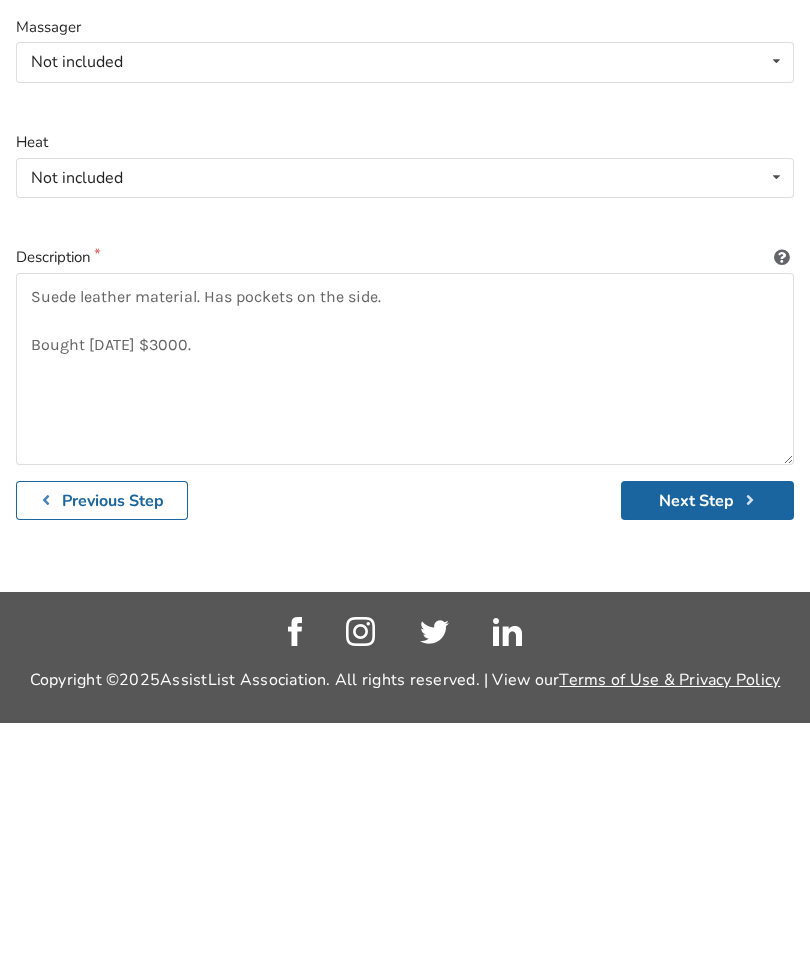 click on "Next Step" at bounding box center (707, 755) 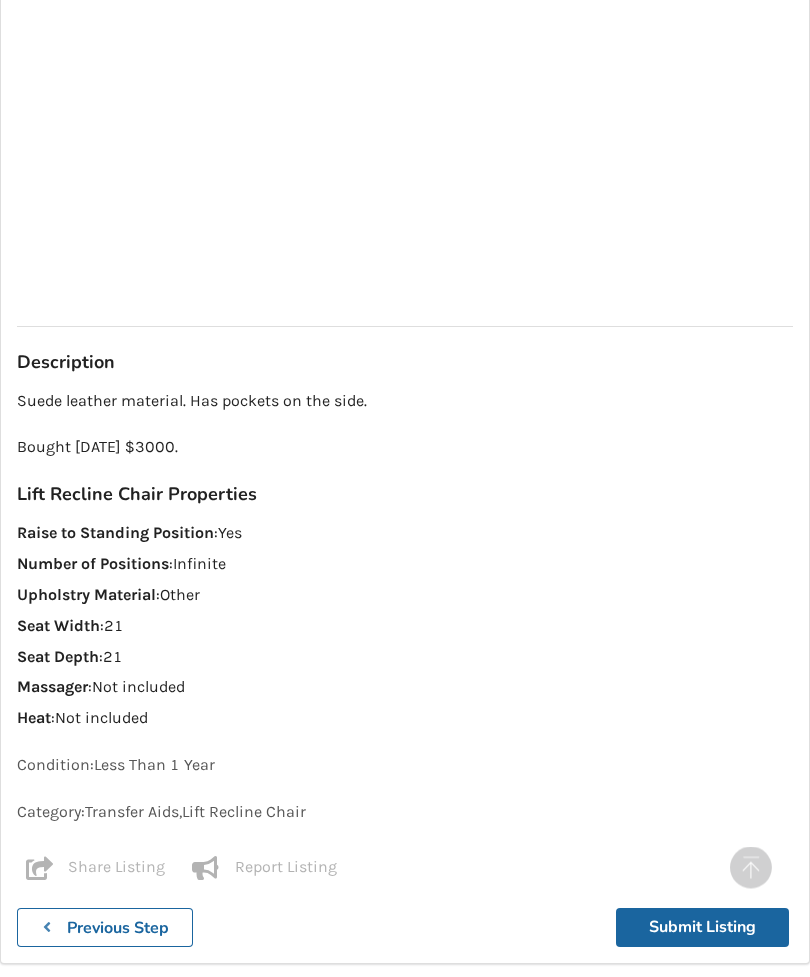 scroll, scrollTop: 1294, scrollLeft: 0, axis: vertical 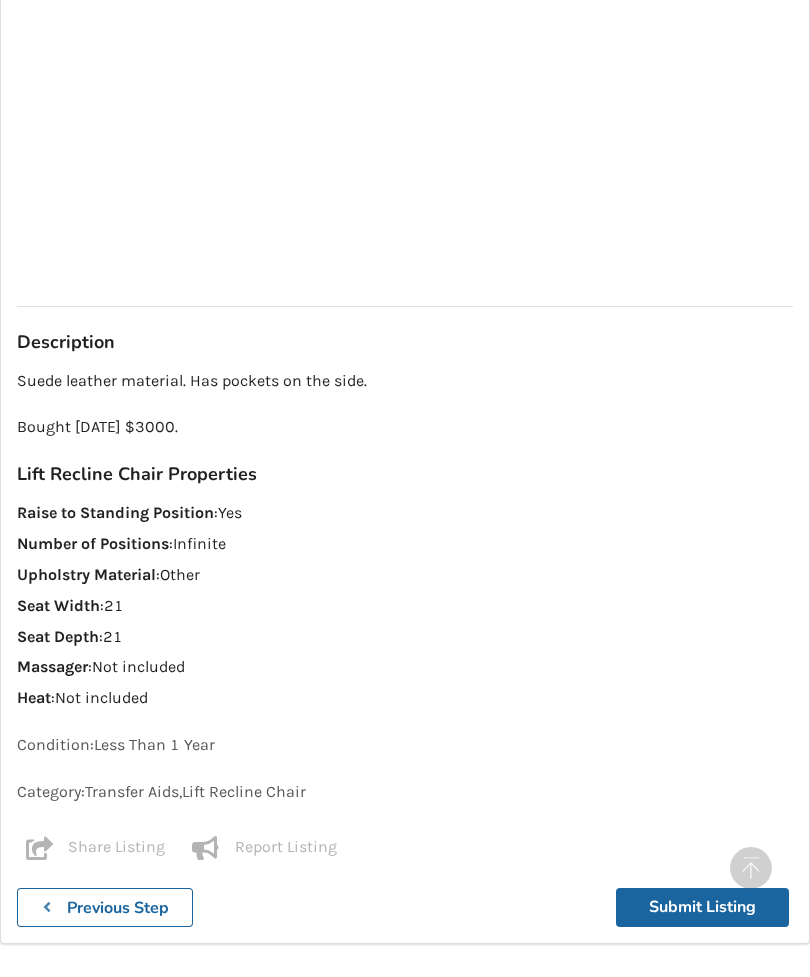 click on "Submit Listing" at bounding box center (702, 907) 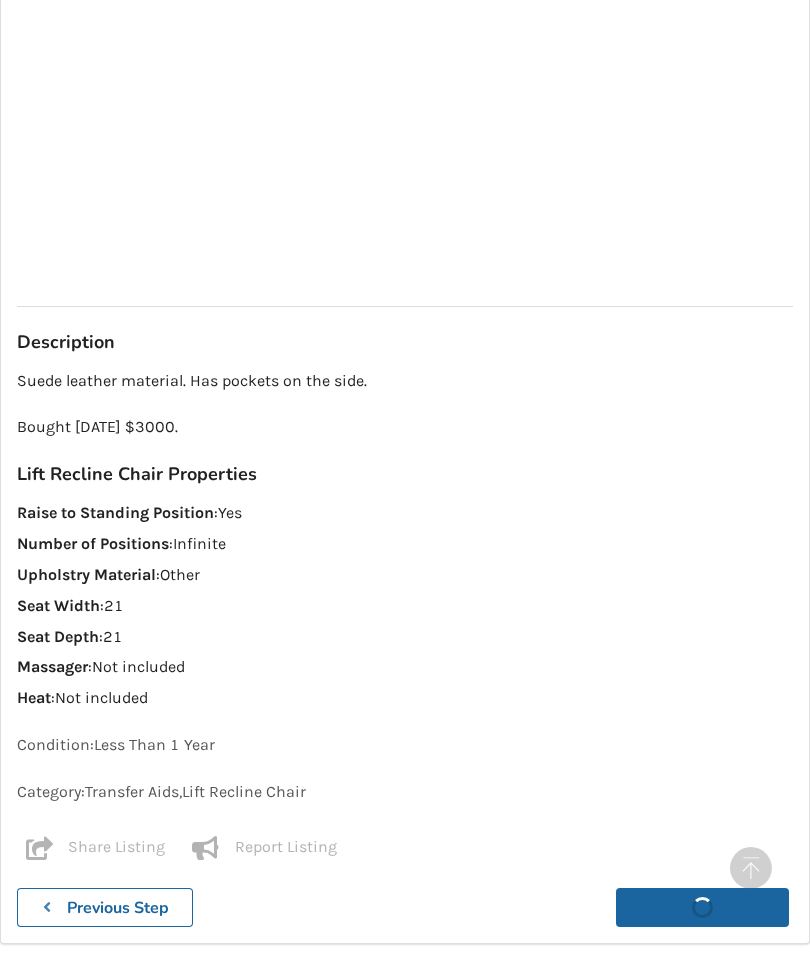 scroll, scrollTop: 0, scrollLeft: 0, axis: both 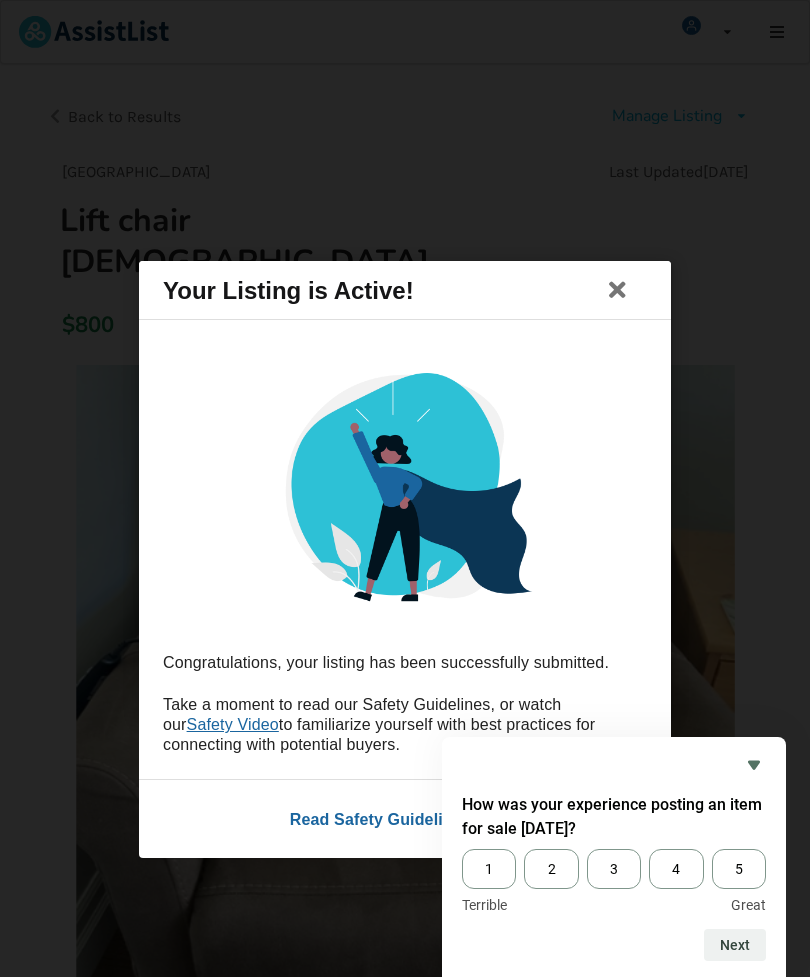 click on "5" at bounding box center (739, 869) 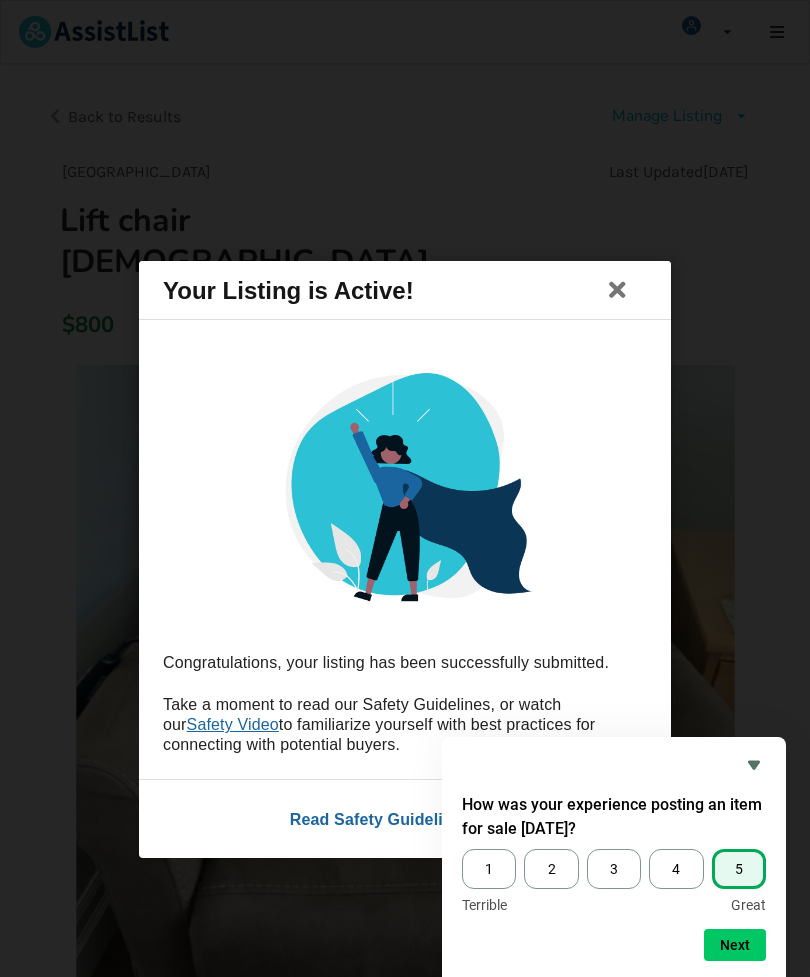 click on "Next" at bounding box center [735, 945] 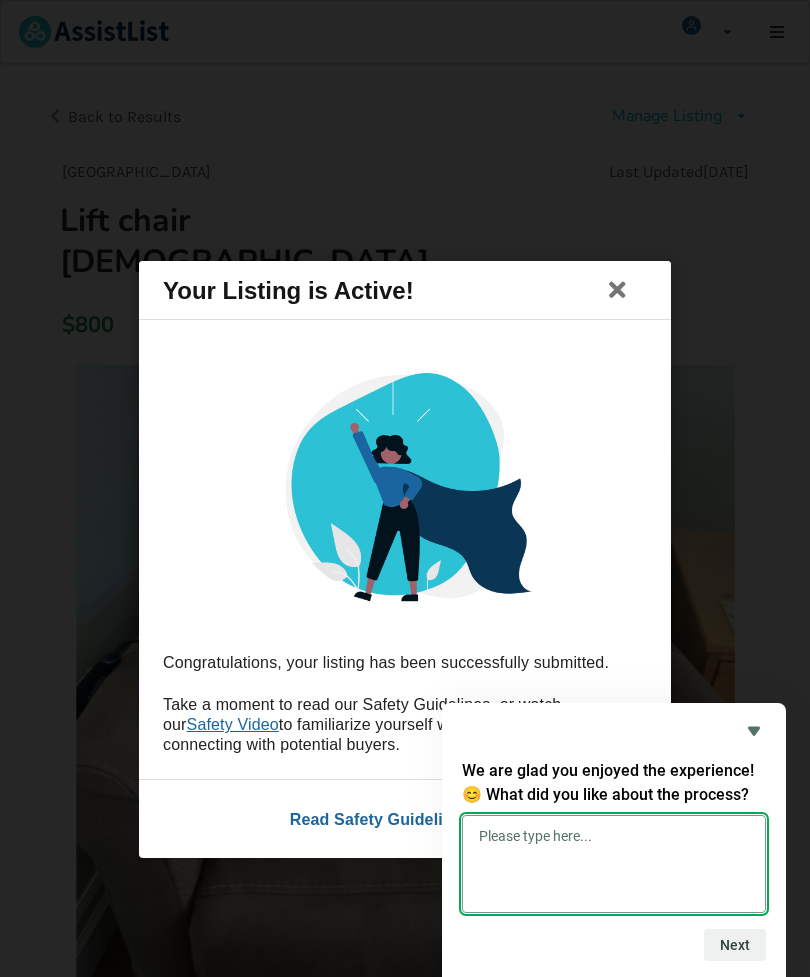 click at bounding box center (614, 864) 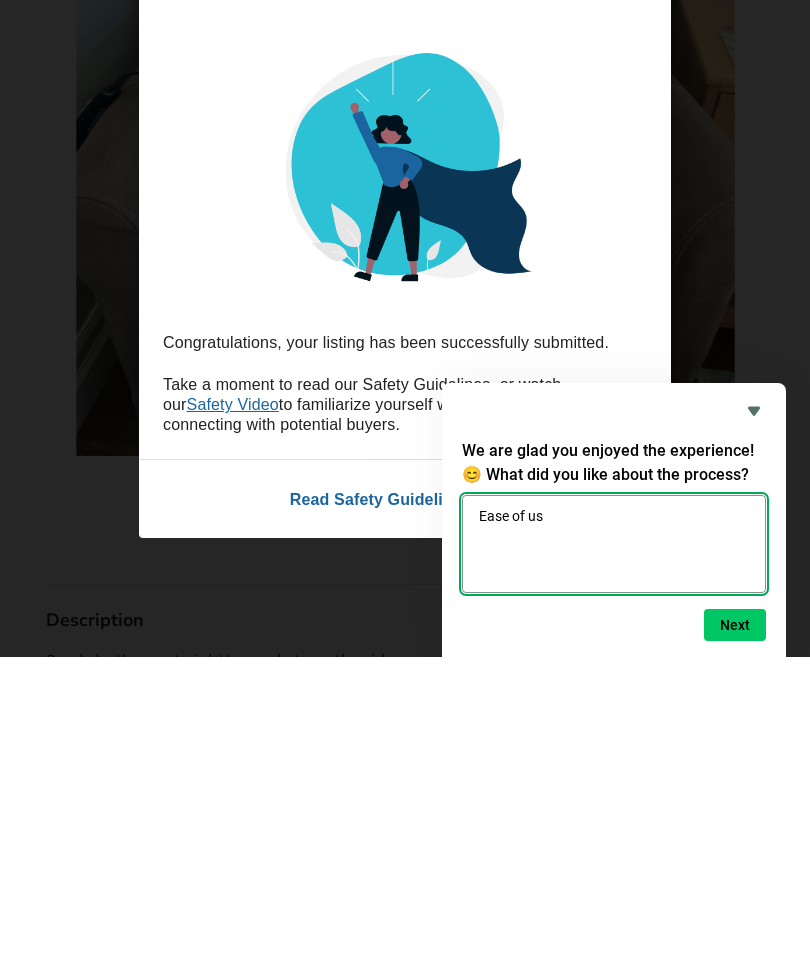 type on "Ease of use" 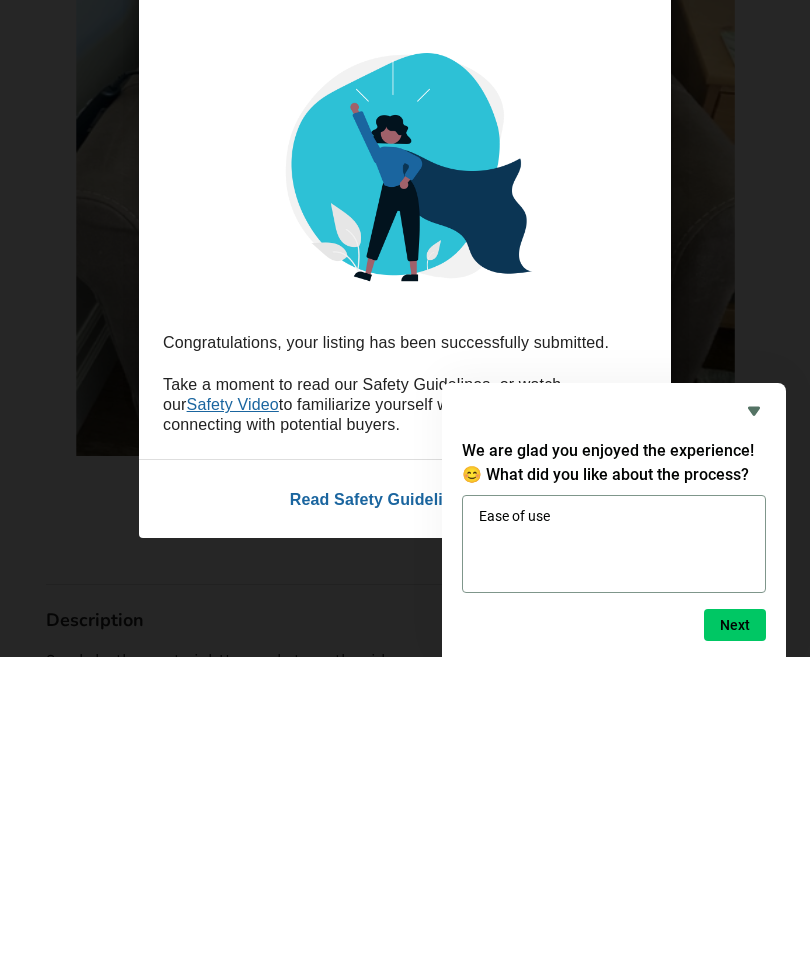 click on "Next" at bounding box center (735, 945) 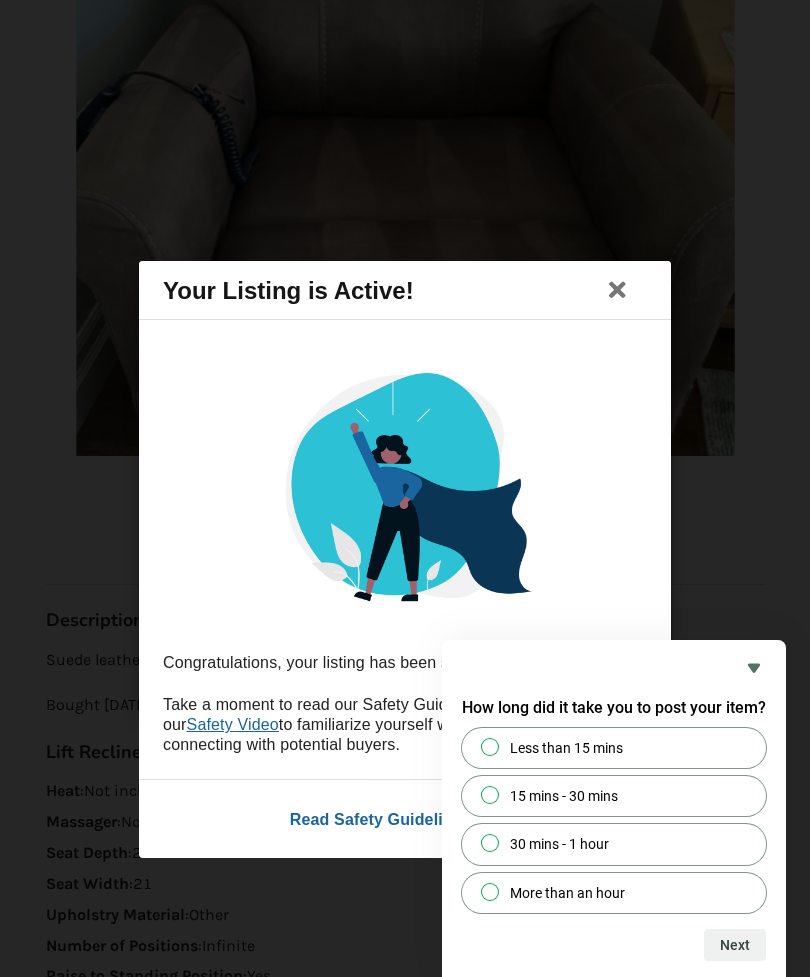 click on "Less than 15 mins" at bounding box center [490, 746] 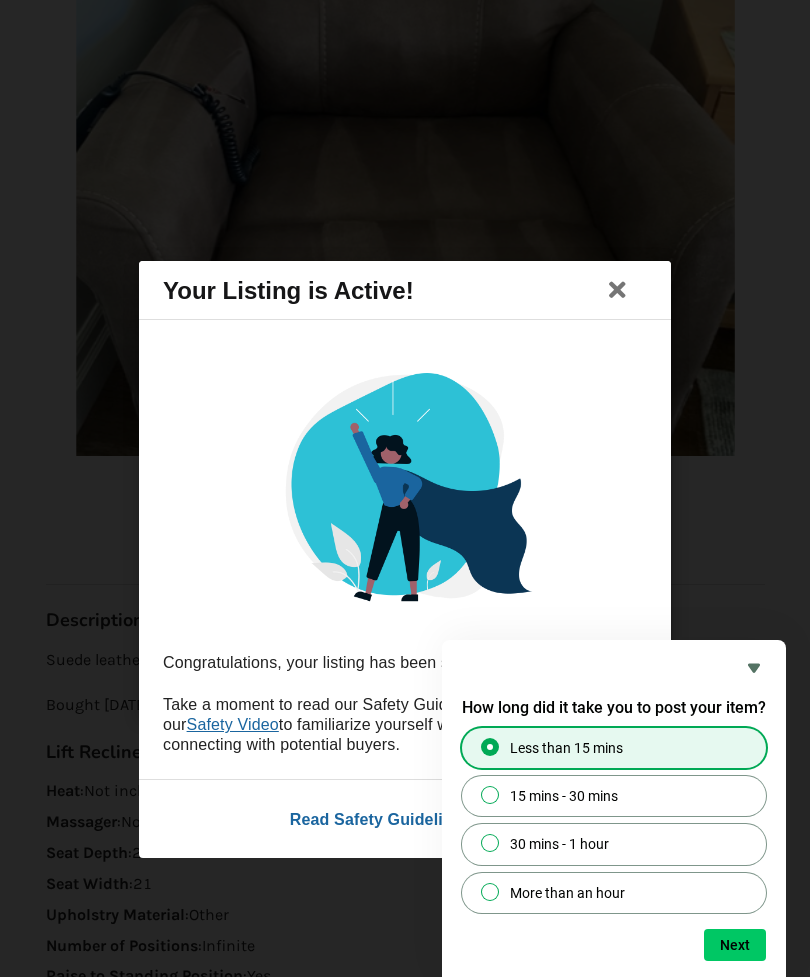 click on "Next" at bounding box center (735, 945) 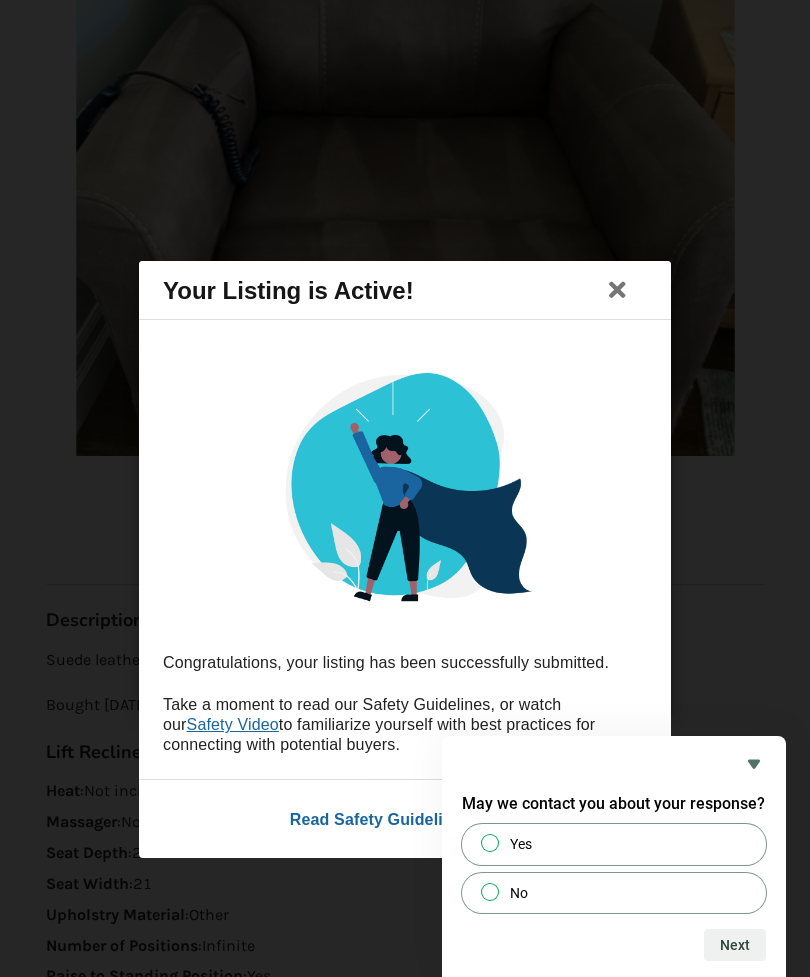 click on "No" at bounding box center [490, 891] 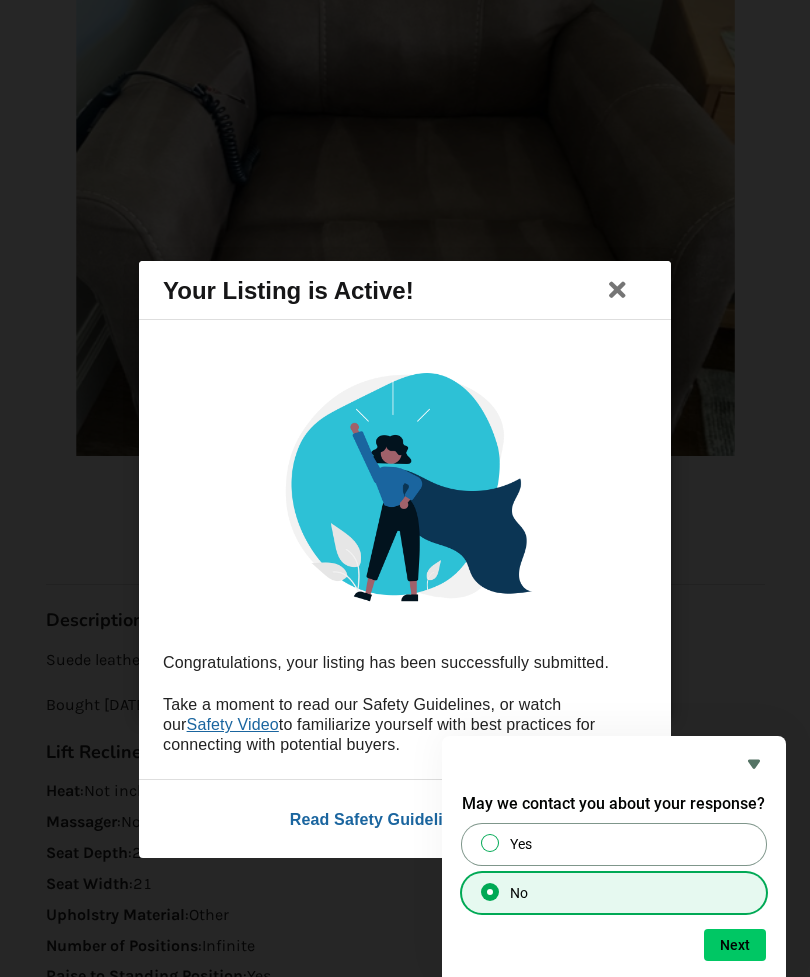 click on "Next" at bounding box center (735, 945) 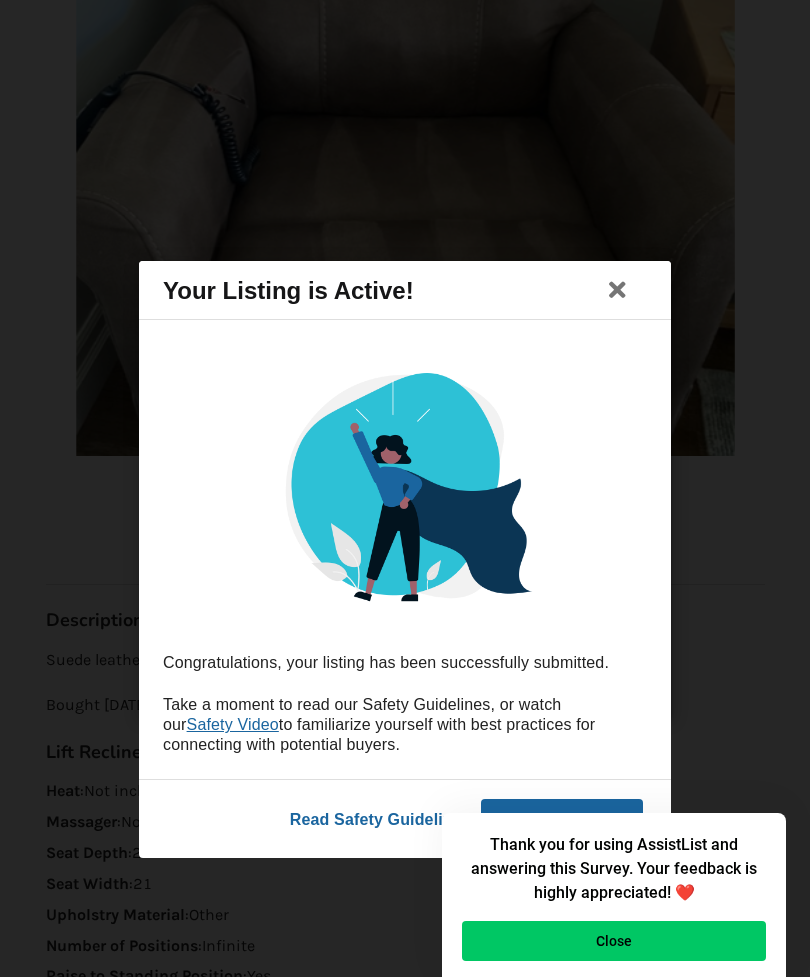 click on "Close" at bounding box center [614, 941] 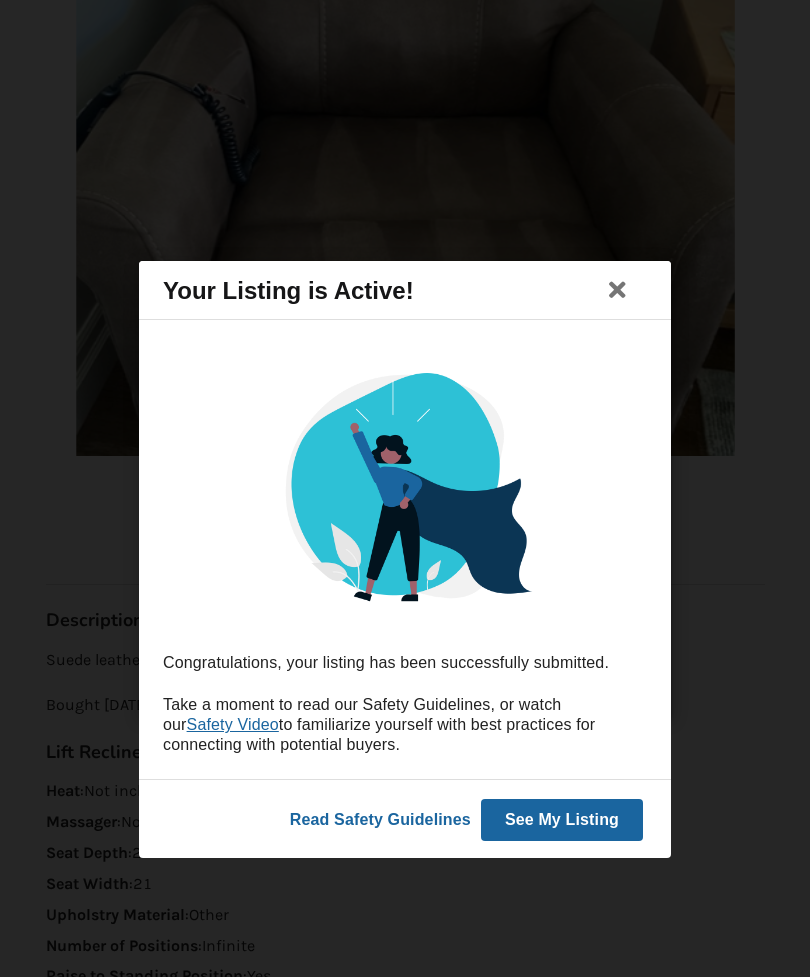 click at bounding box center (618, 290) 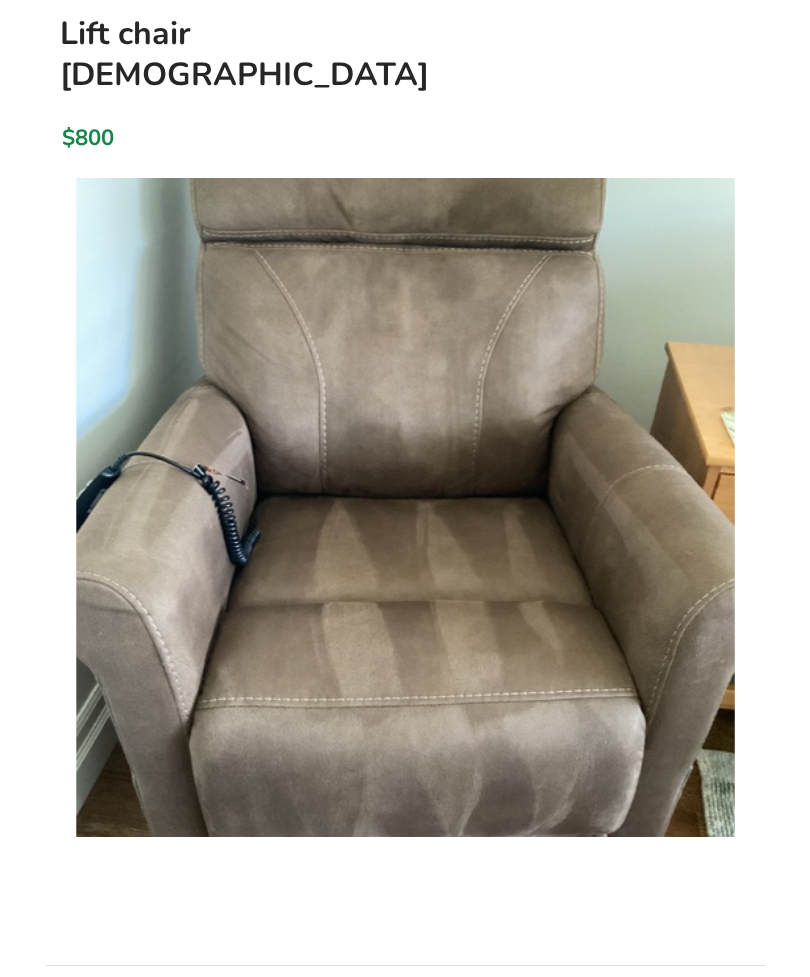 scroll, scrollTop: 0, scrollLeft: 0, axis: both 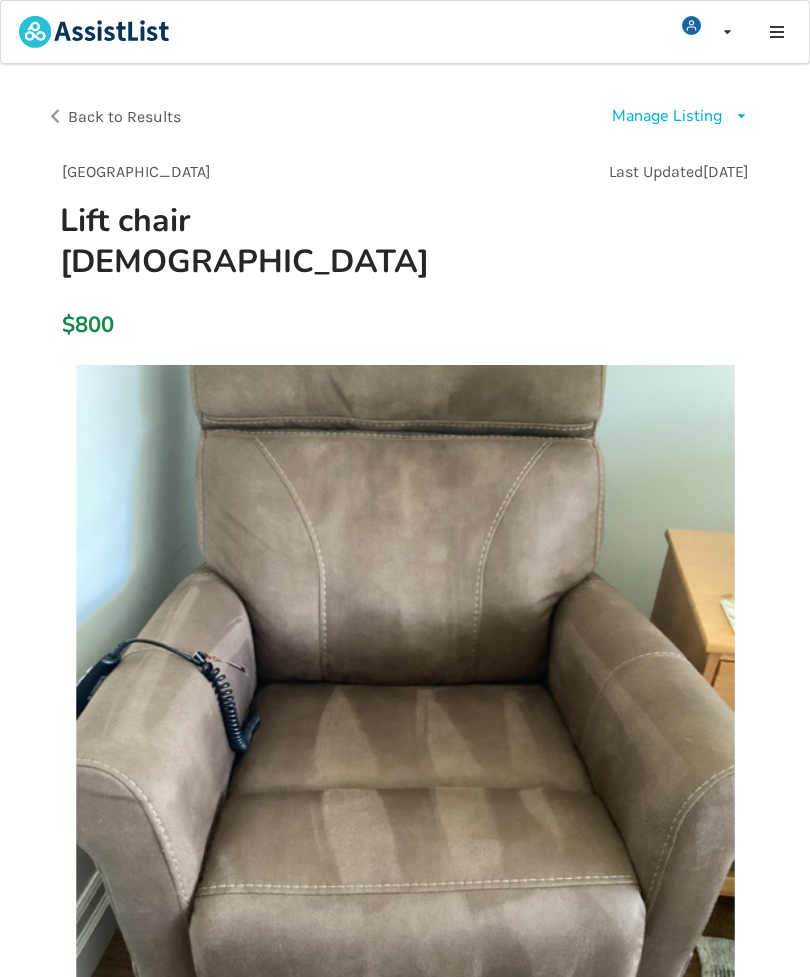 click on "Back to Results" at bounding box center [124, 116] 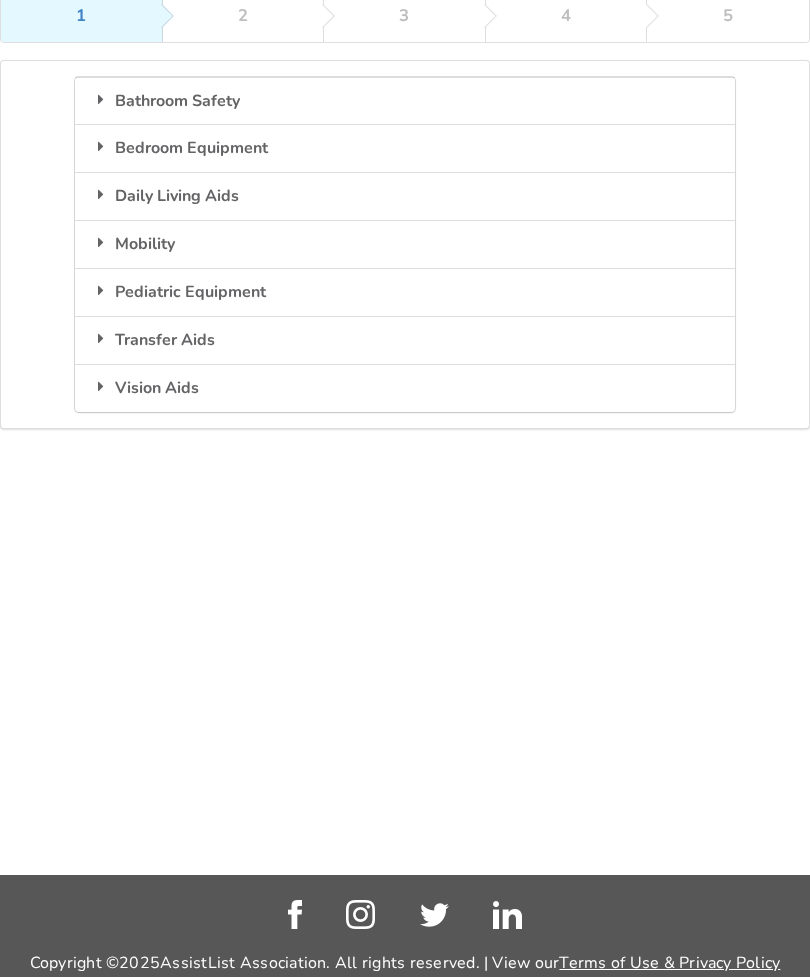 scroll, scrollTop: 0, scrollLeft: 0, axis: both 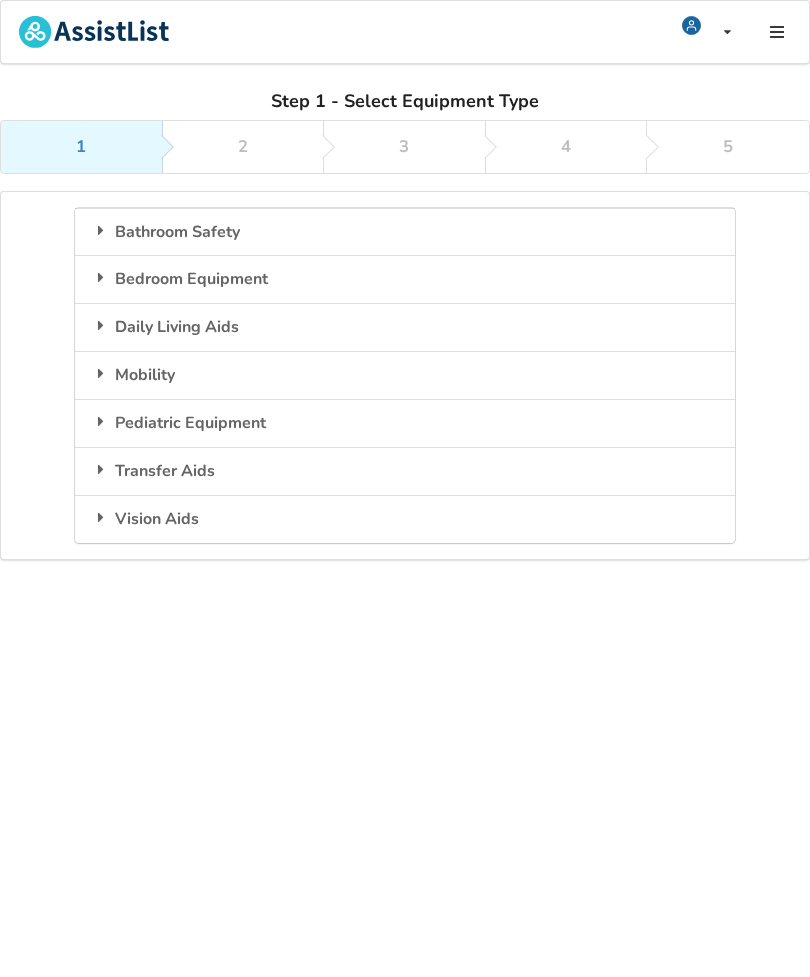 click at bounding box center (776, 32) 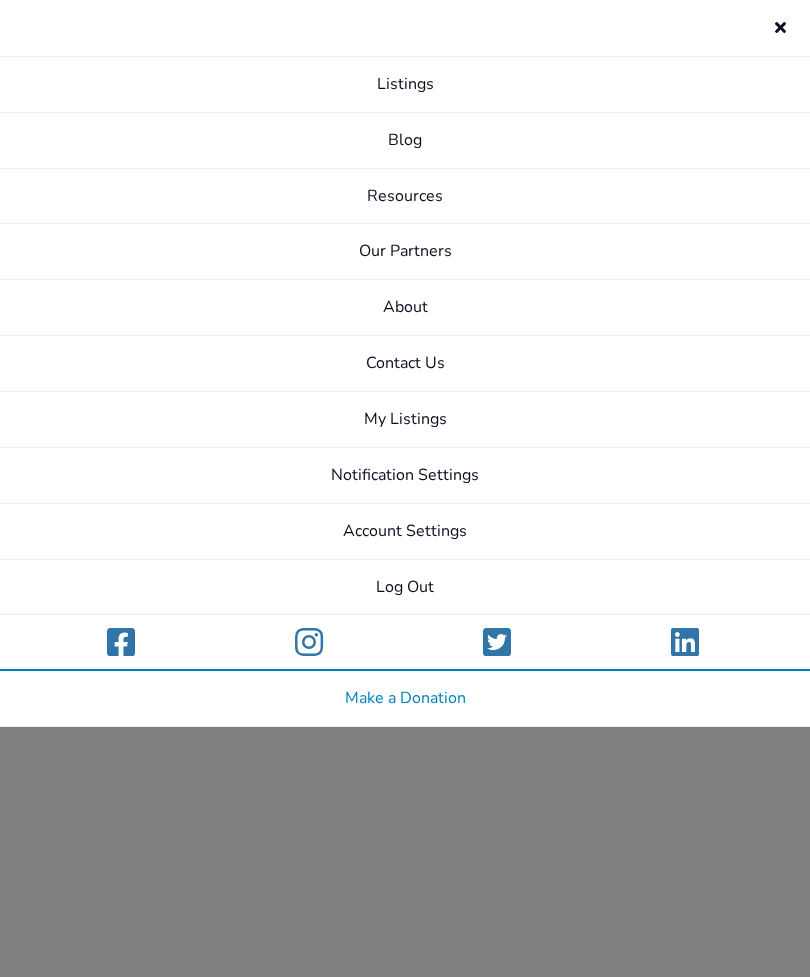 click on "Listings" at bounding box center (405, 85) 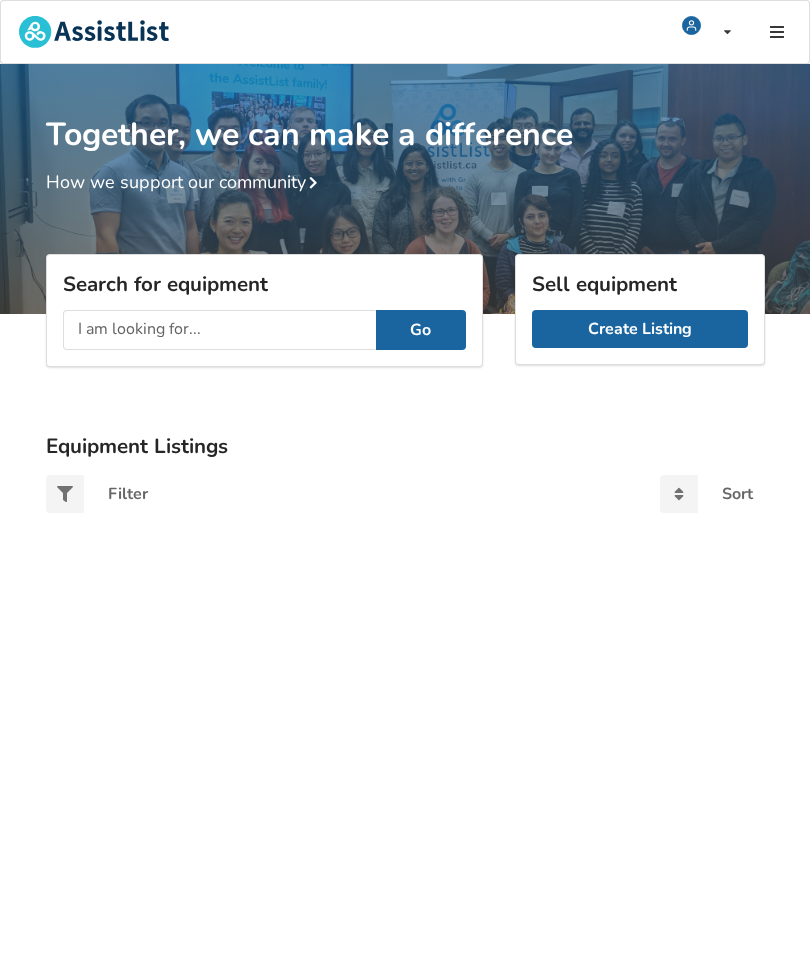 scroll, scrollTop: 0, scrollLeft: 0, axis: both 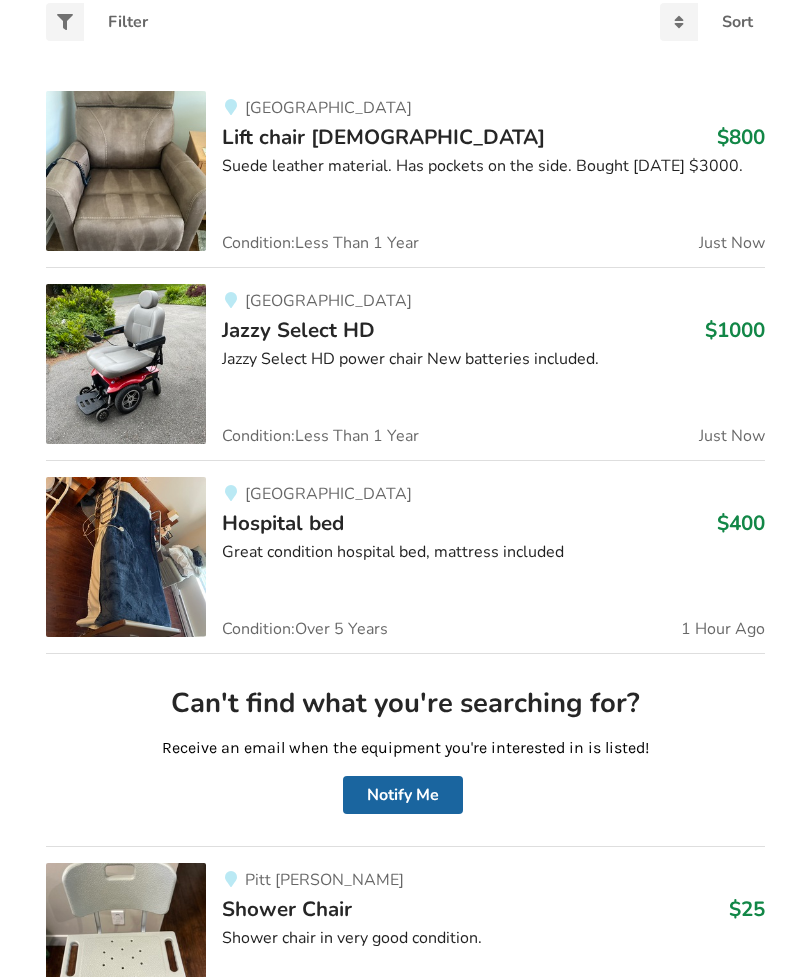 click at bounding box center [126, 558] 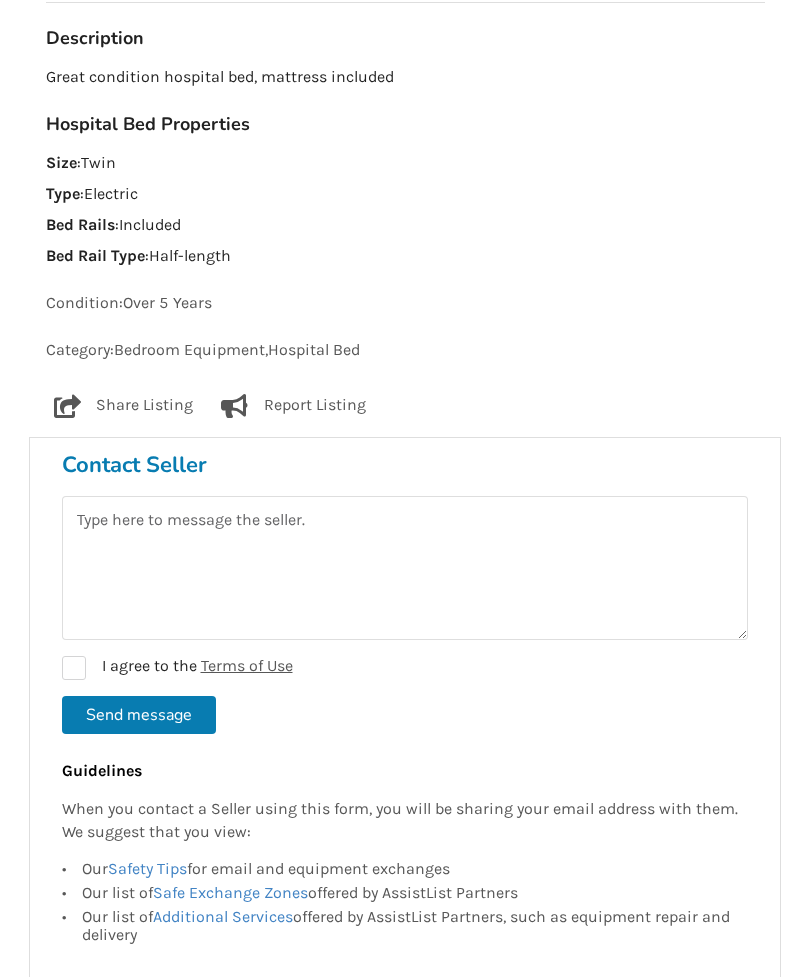 scroll, scrollTop: 0, scrollLeft: 0, axis: both 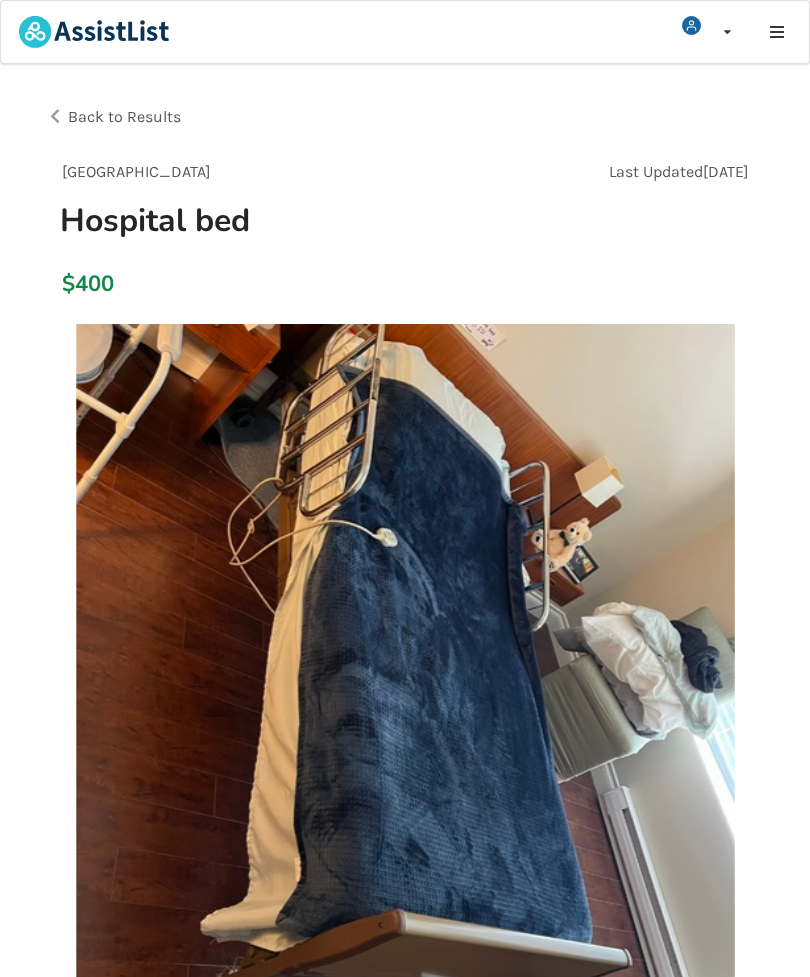 click on "Back to Results" at bounding box center [226, 117] 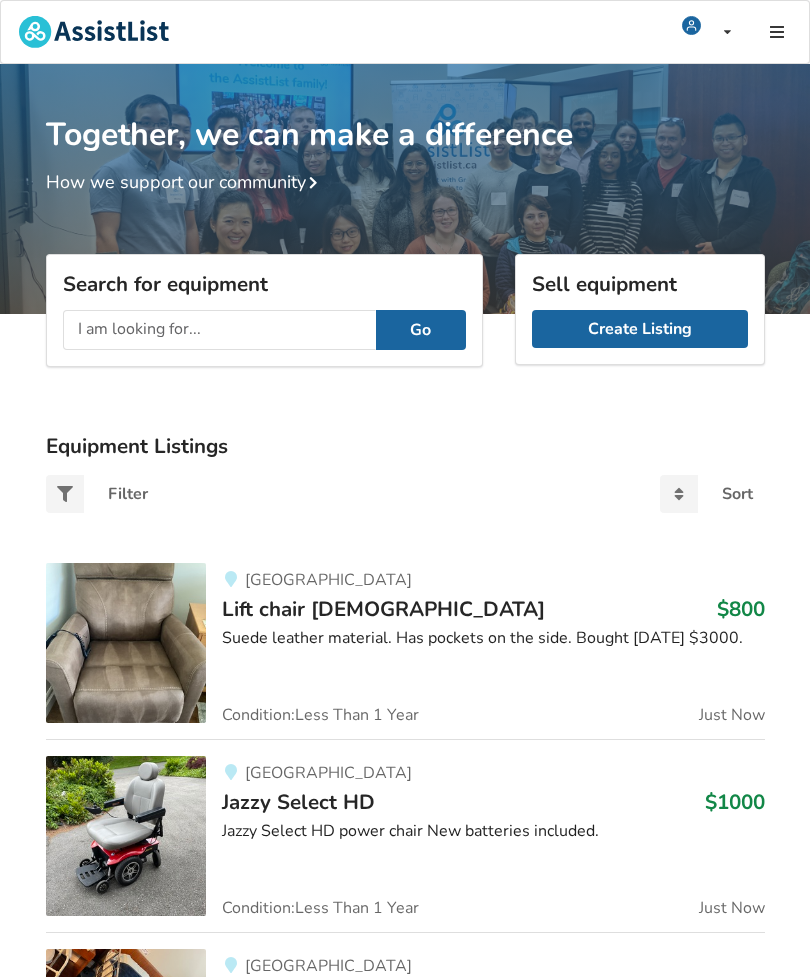 scroll, scrollTop: 472, scrollLeft: 0, axis: vertical 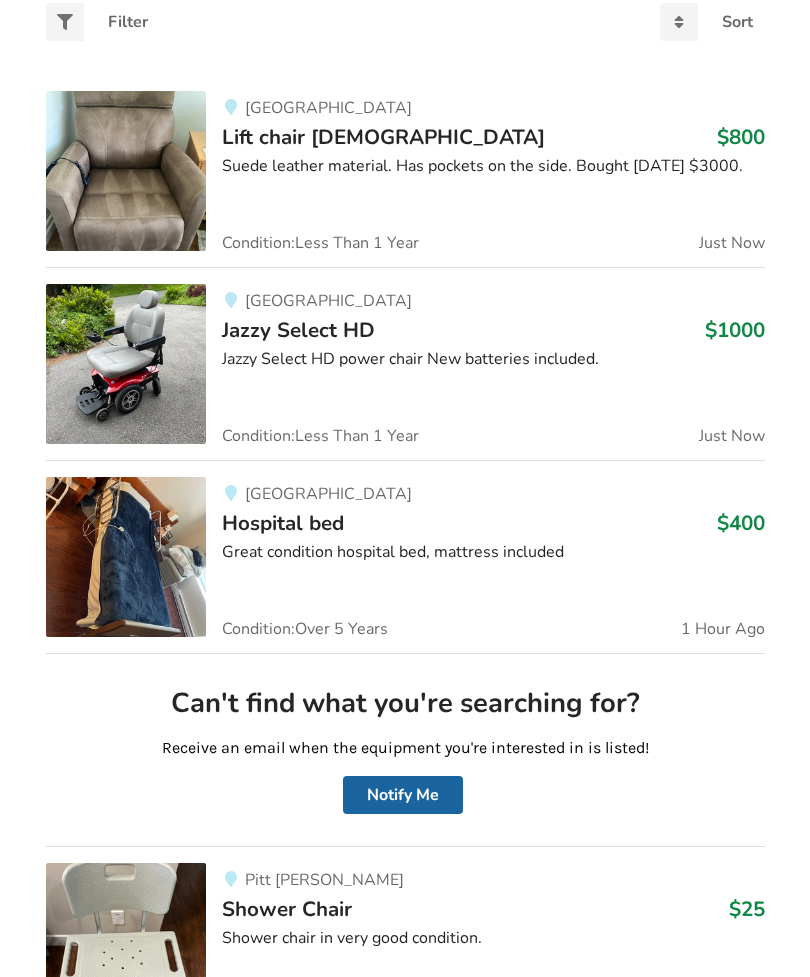 click at bounding box center (126, 171) 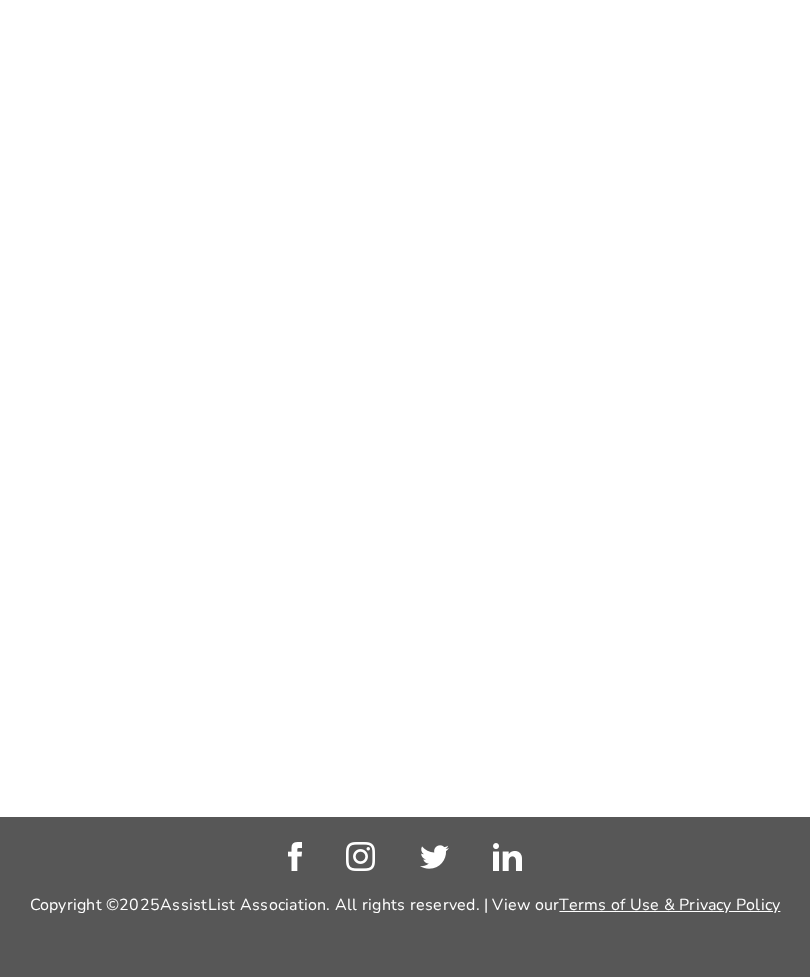 scroll, scrollTop: 0, scrollLeft: 0, axis: both 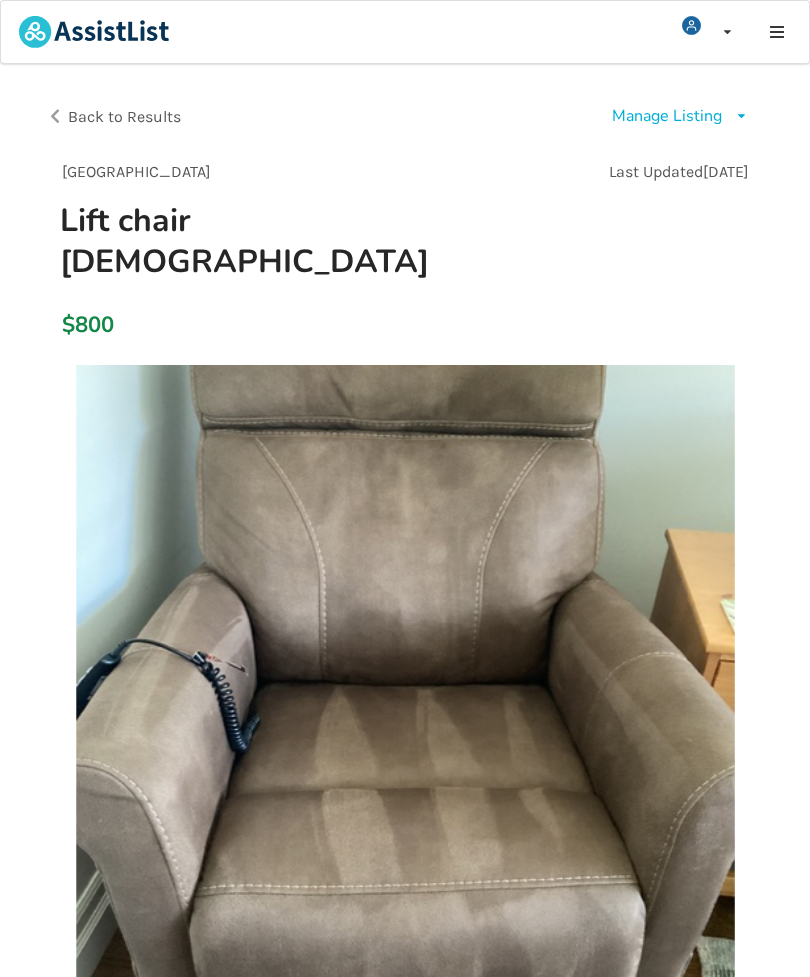 click on "Back to Results" at bounding box center (124, 116) 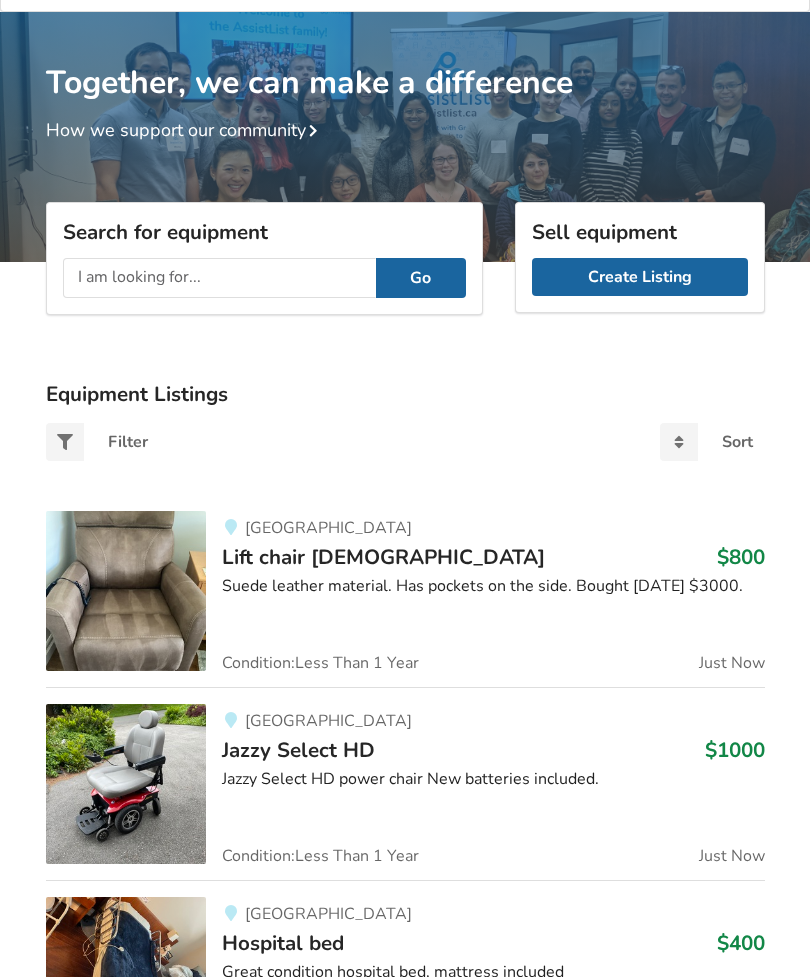 scroll, scrollTop: 0, scrollLeft: 0, axis: both 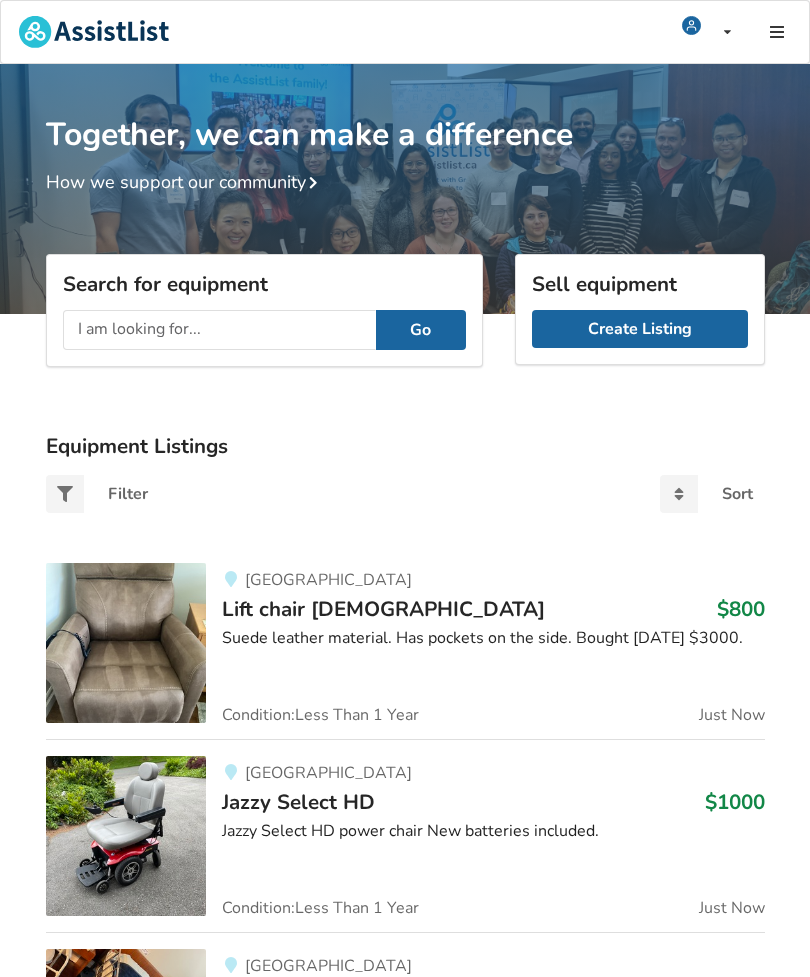 click at bounding box center (776, 32) 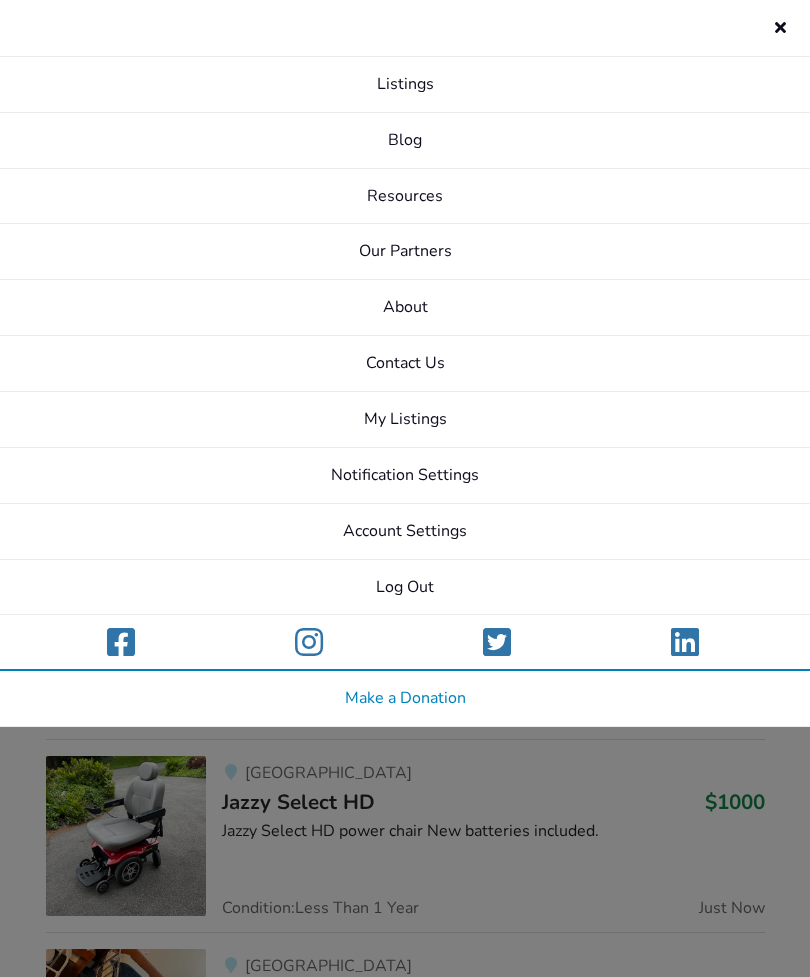 click at bounding box center (405, 642) 